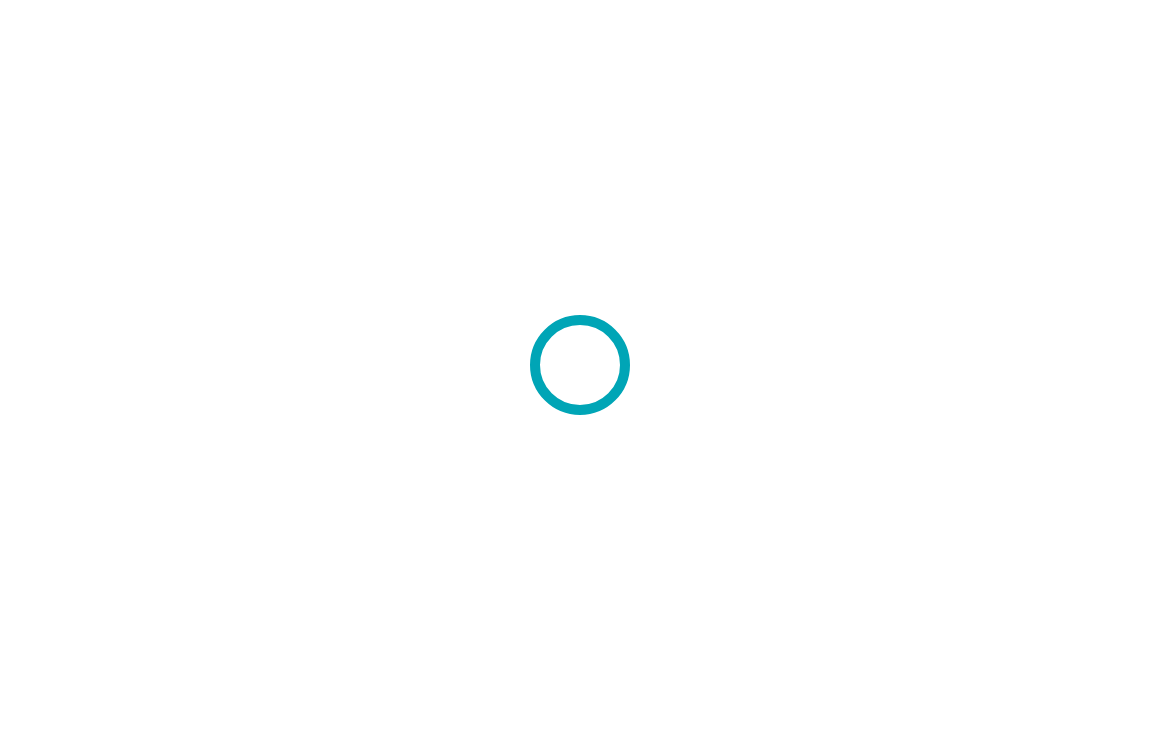 scroll, scrollTop: 0, scrollLeft: 0, axis: both 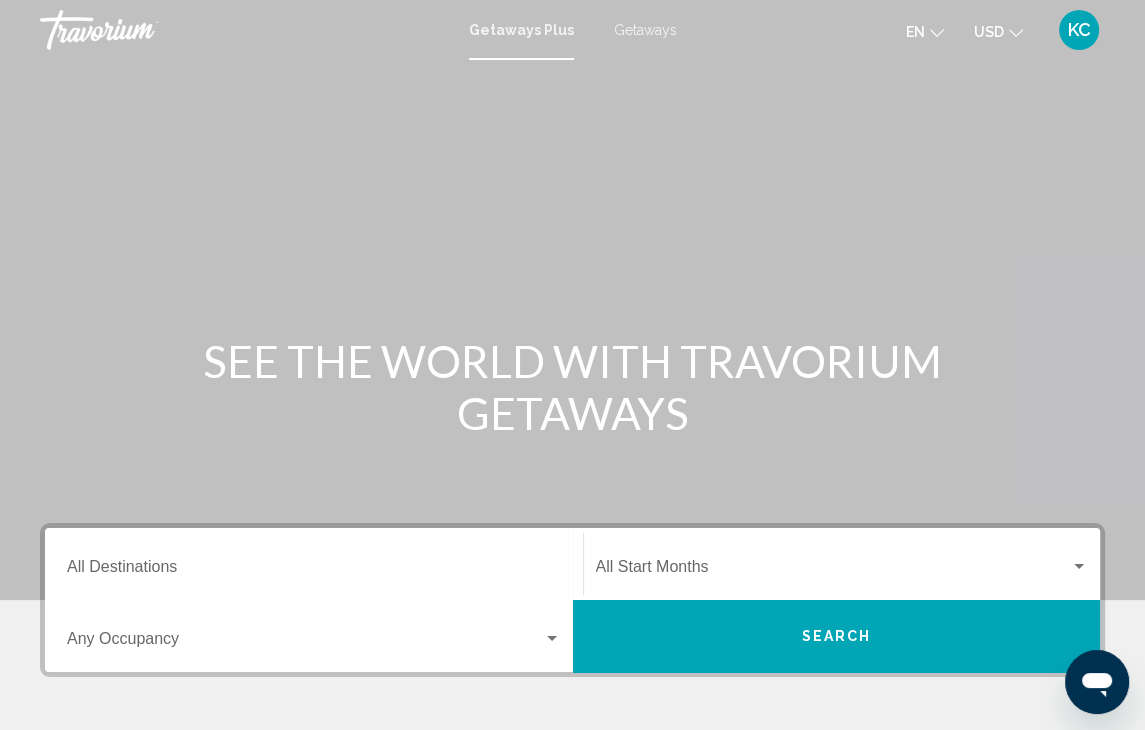 click at bounding box center (572, 300) 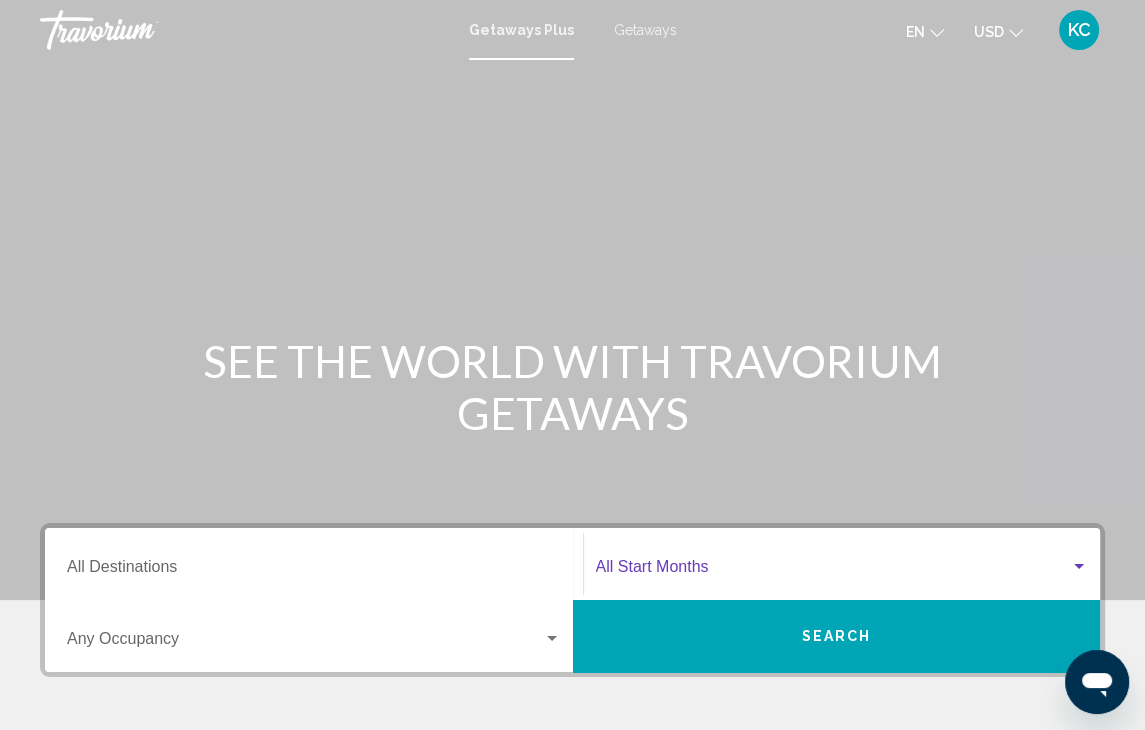 click at bounding box center [833, 571] 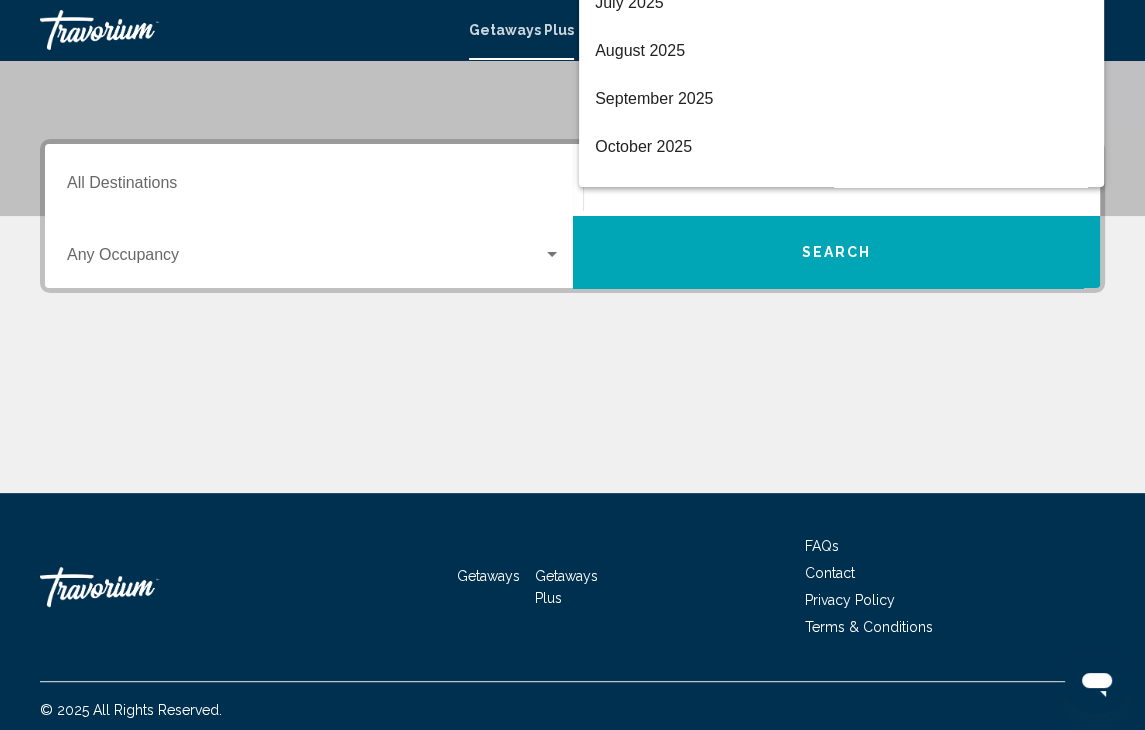 scroll, scrollTop: 392, scrollLeft: 0, axis: vertical 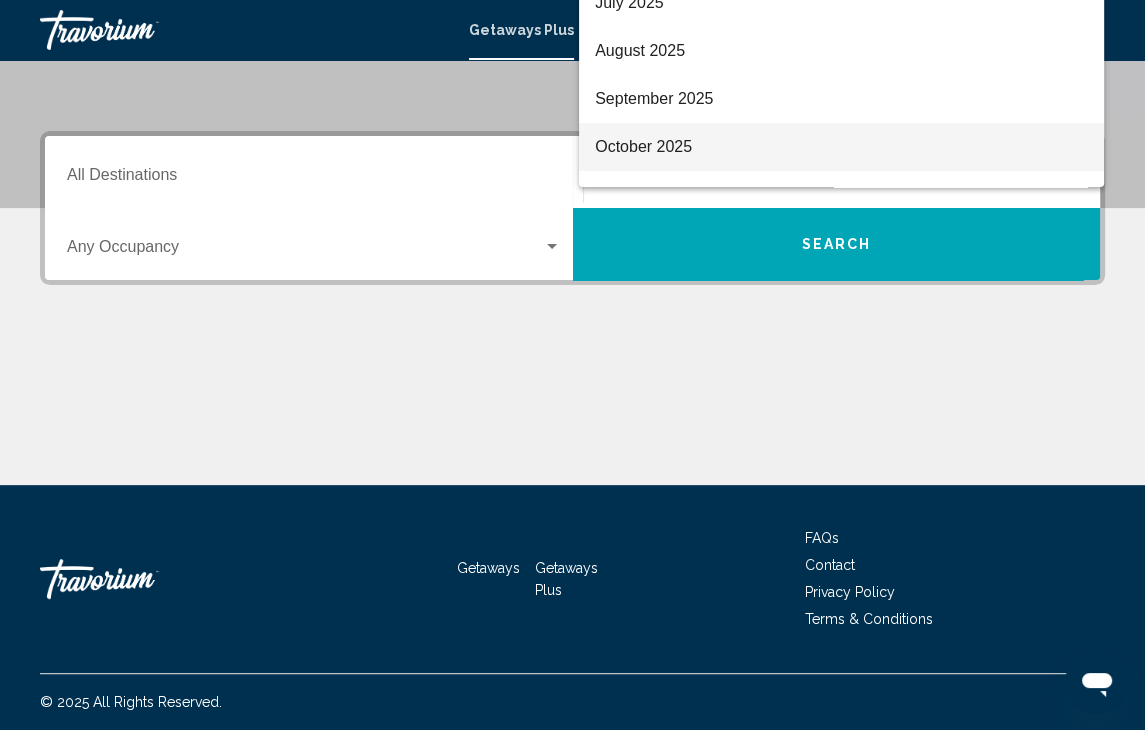 click on "October 2025" at bounding box center (841, 147) 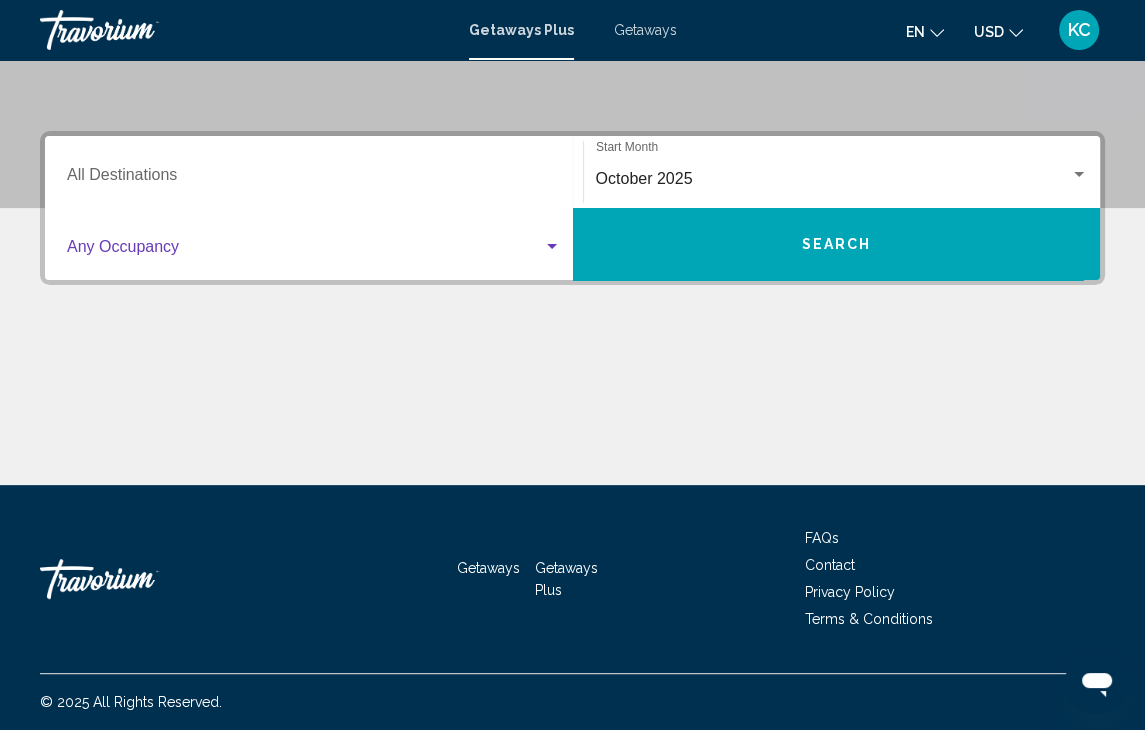 click at bounding box center (552, 247) 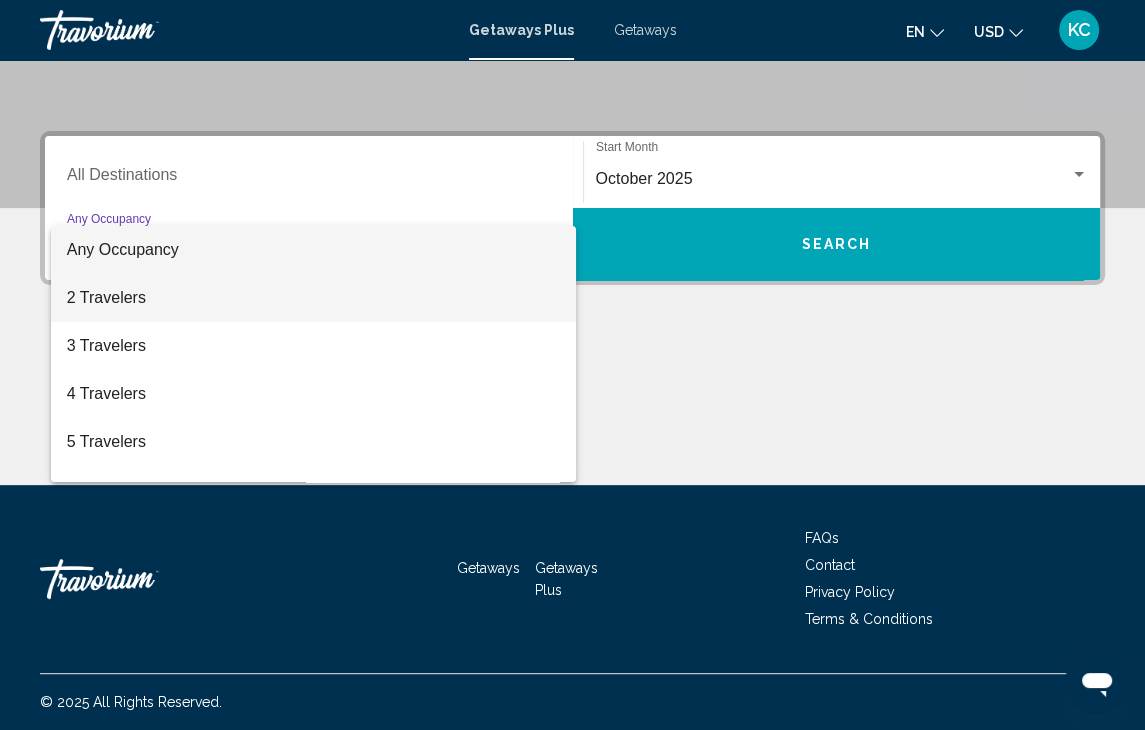click on "2 Travelers" at bounding box center (314, 298) 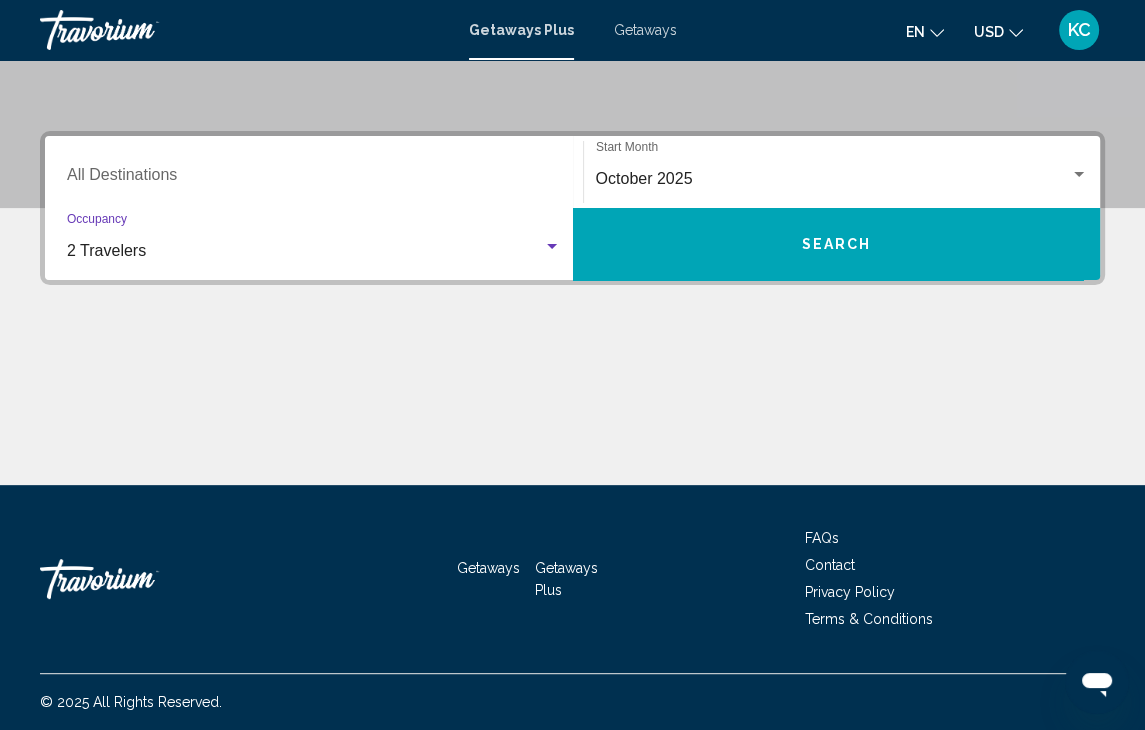 click on "Search" at bounding box center (836, 243) 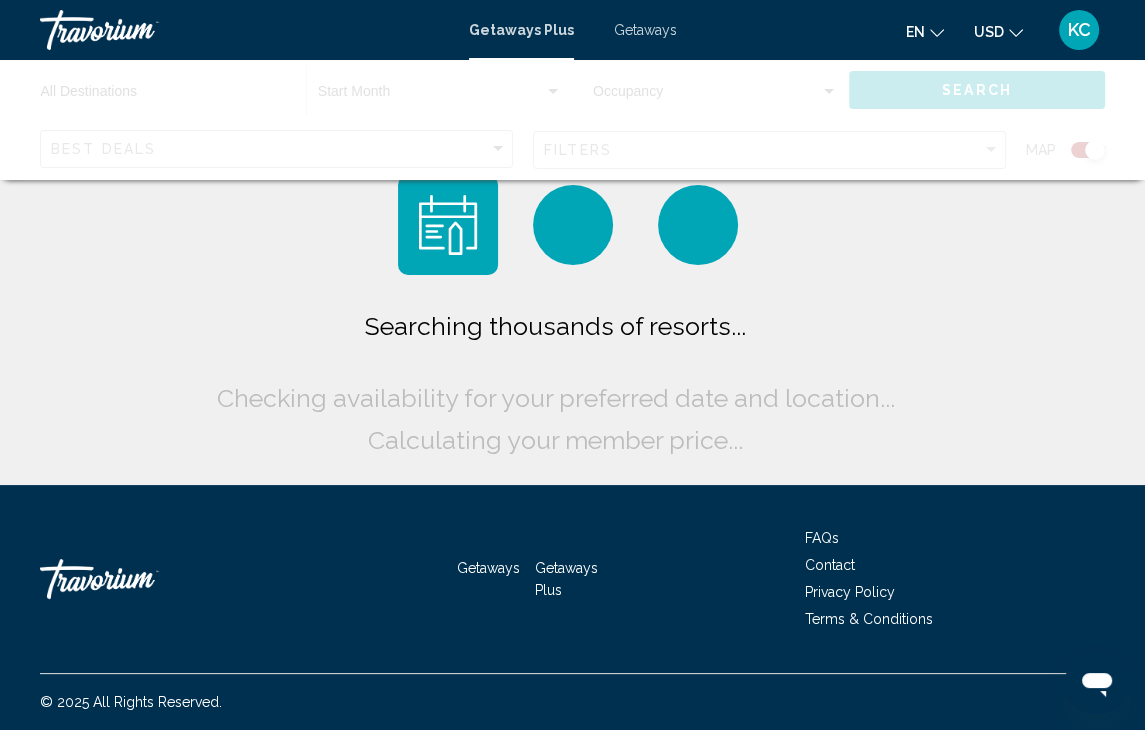scroll, scrollTop: 0, scrollLeft: 0, axis: both 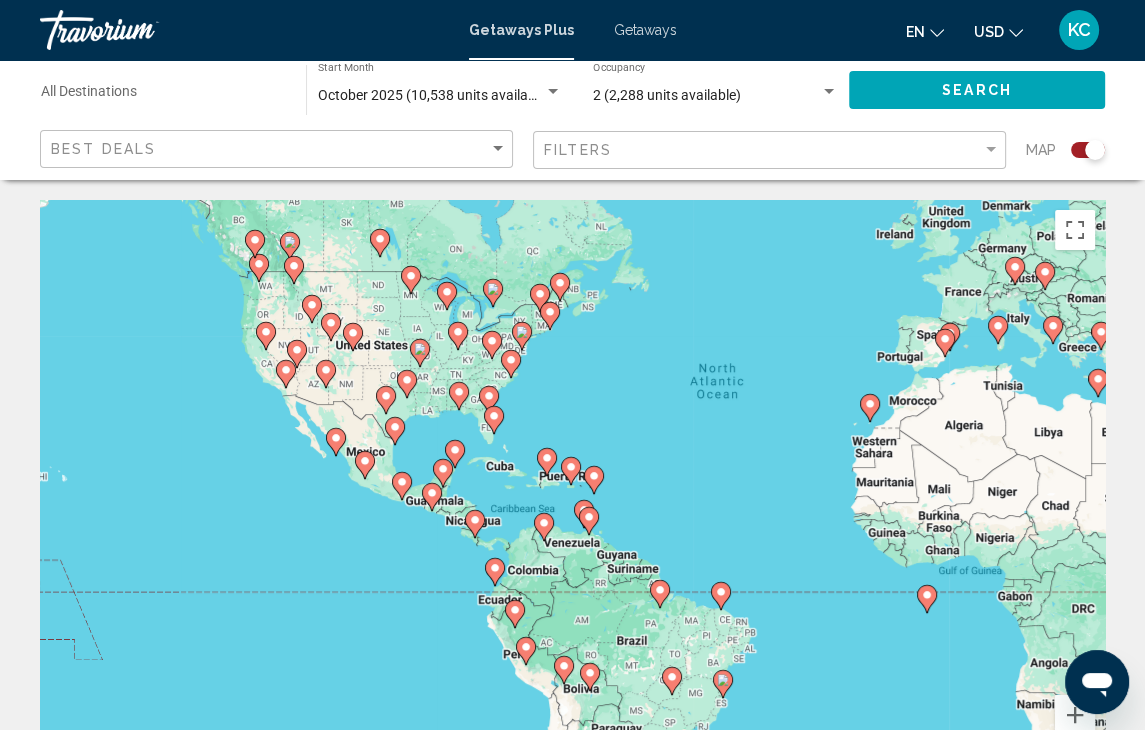drag, startPoint x: 176, startPoint y: 413, endPoint x: 385, endPoint y: 325, distance: 226.77081 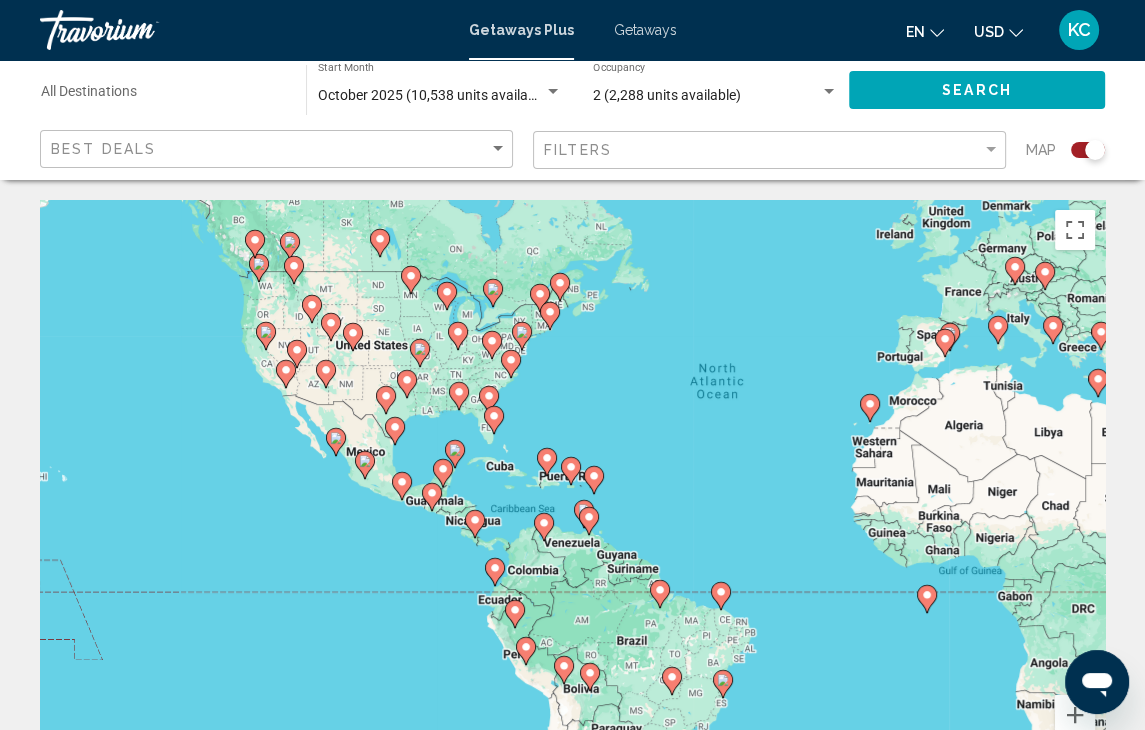 click on "To navigate, press the arrow keys. To activate drag with keyboard, press Alt + Enter. Once in keyboard drag state, use the arrow keys to move the marker. To complete the drag, press the Enter key. To cancel, press Escape." at bounding box center (572, 500) 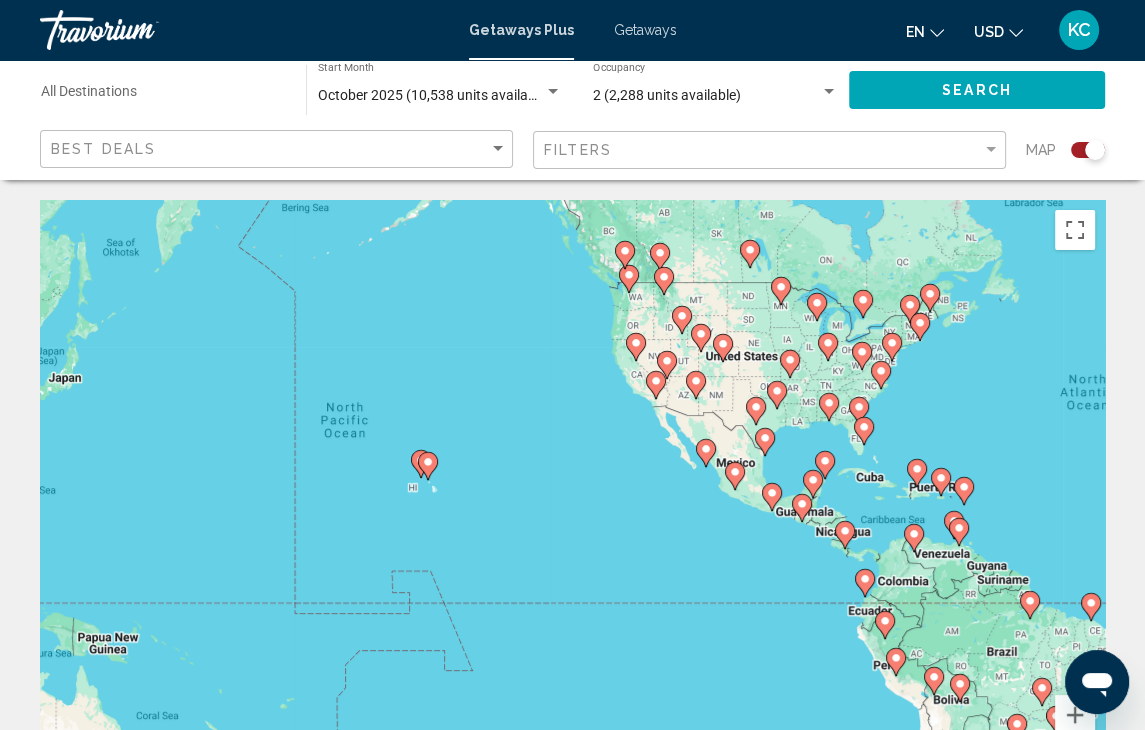 drag, startPoint x: 152, startPoint y: 461, endPoint x: 525, endPoint y: 472, distance: 373.16217 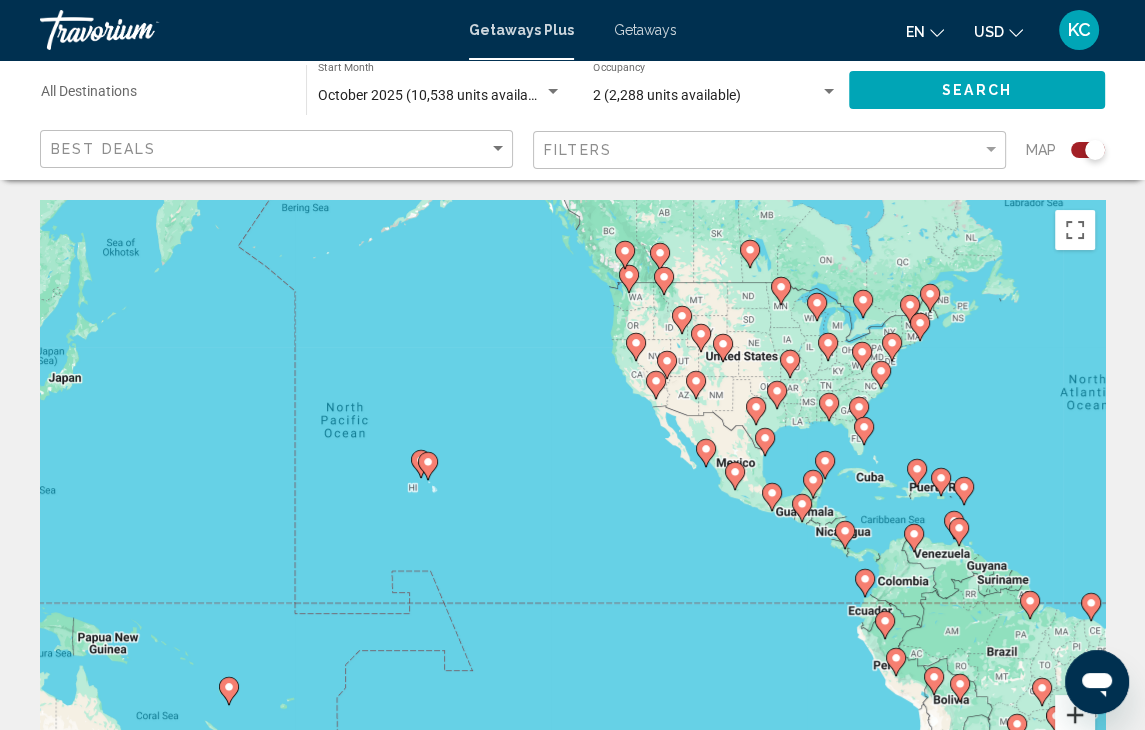 click at bounding box center (1075, 715) 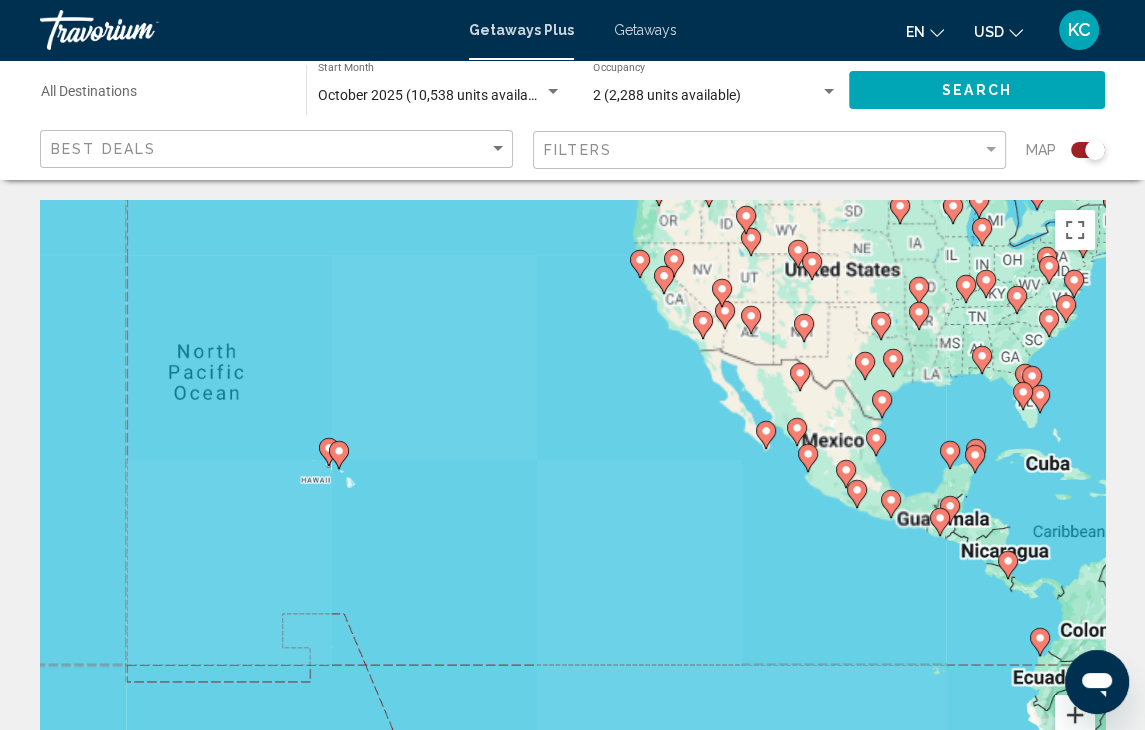 click at bounding box center [1075, 715] 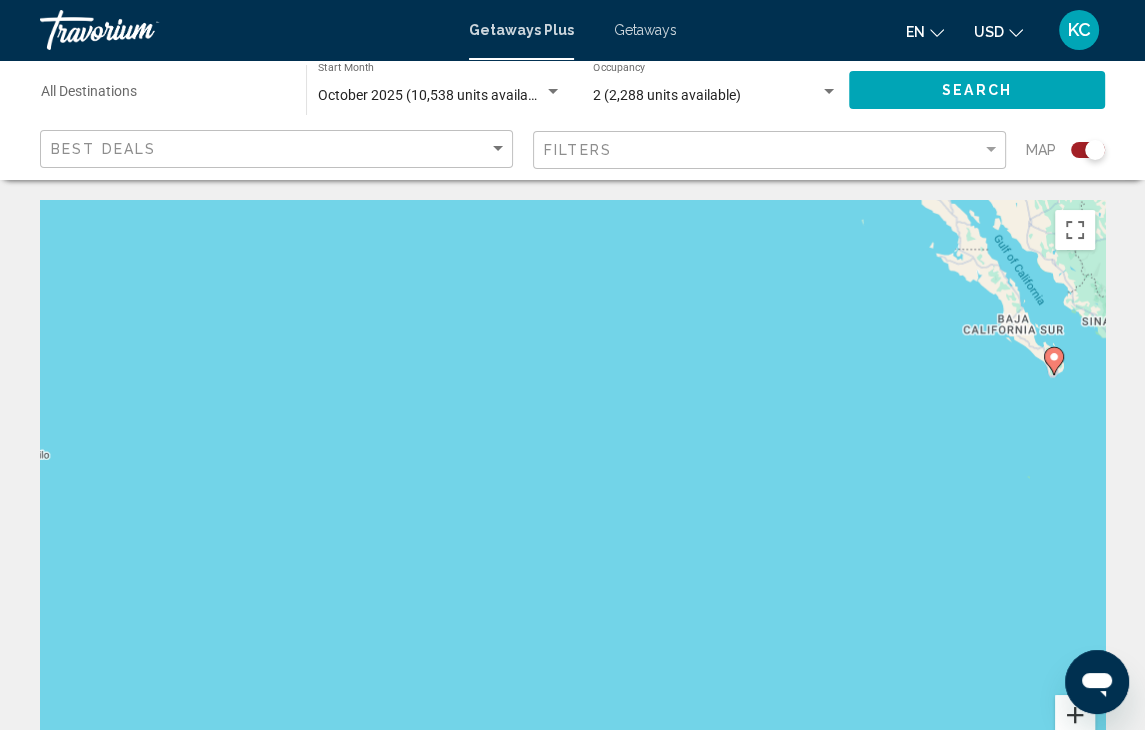 click at bounding box center (1075, 715) 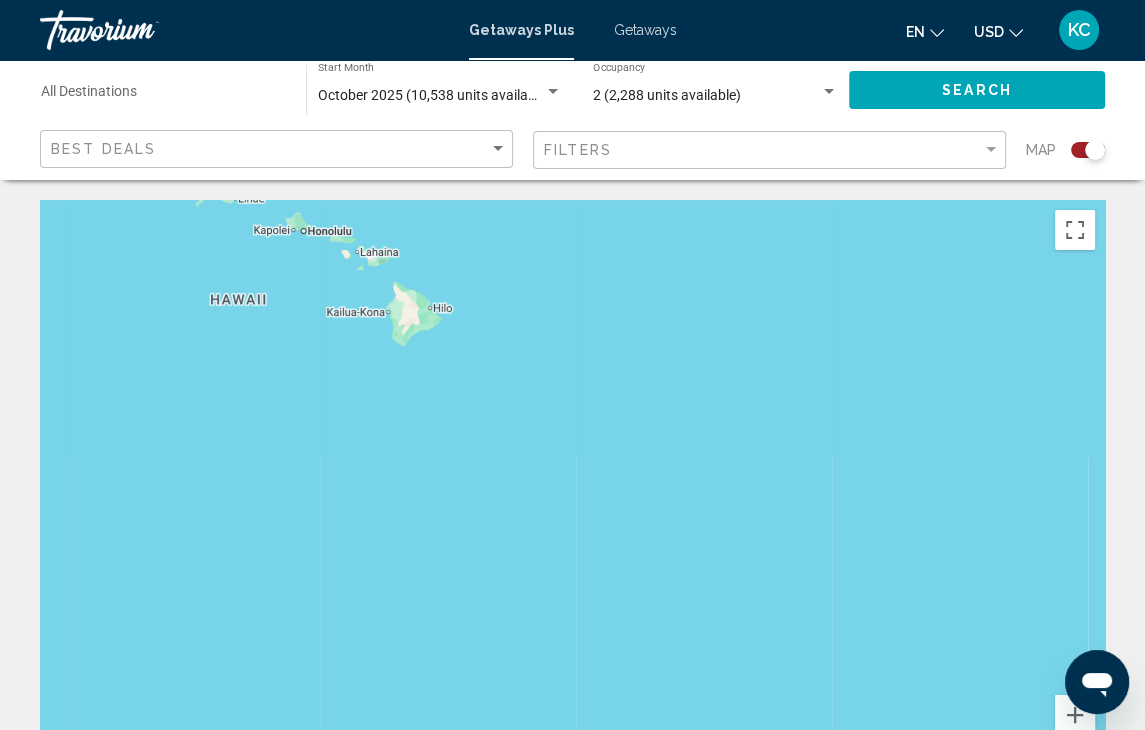 drag, startPoint x: 227, startPoint y: 400, endPoint x: 1170, endPoint y: 300, distance: 948.2874 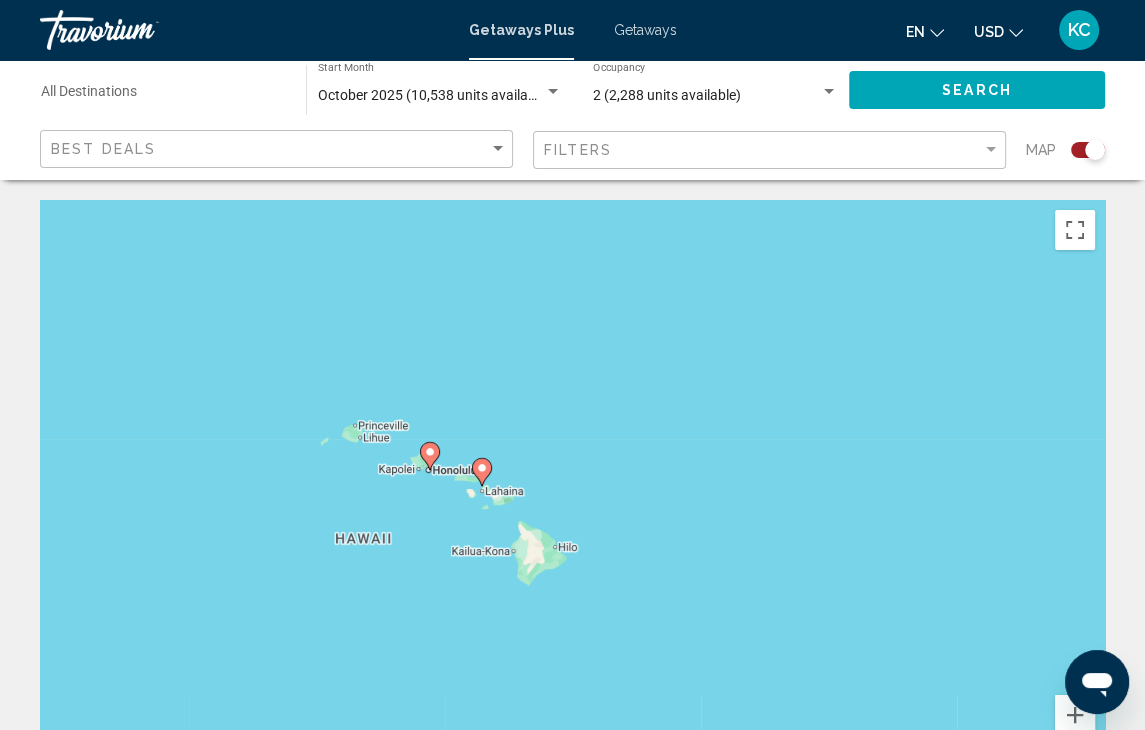 drag, startPoint x: 760, startPoint y: 287, endPoint x: 887, endPoint y: 528, distance: 272.41513 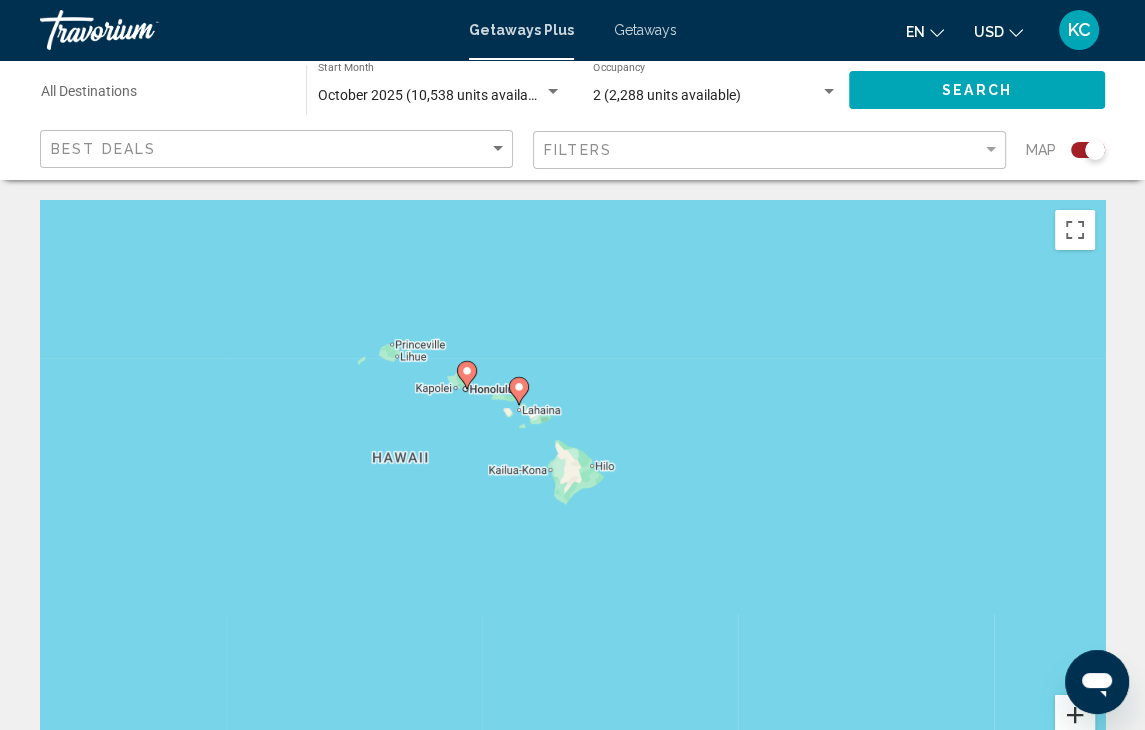 click at bounding box center [1075, 715] 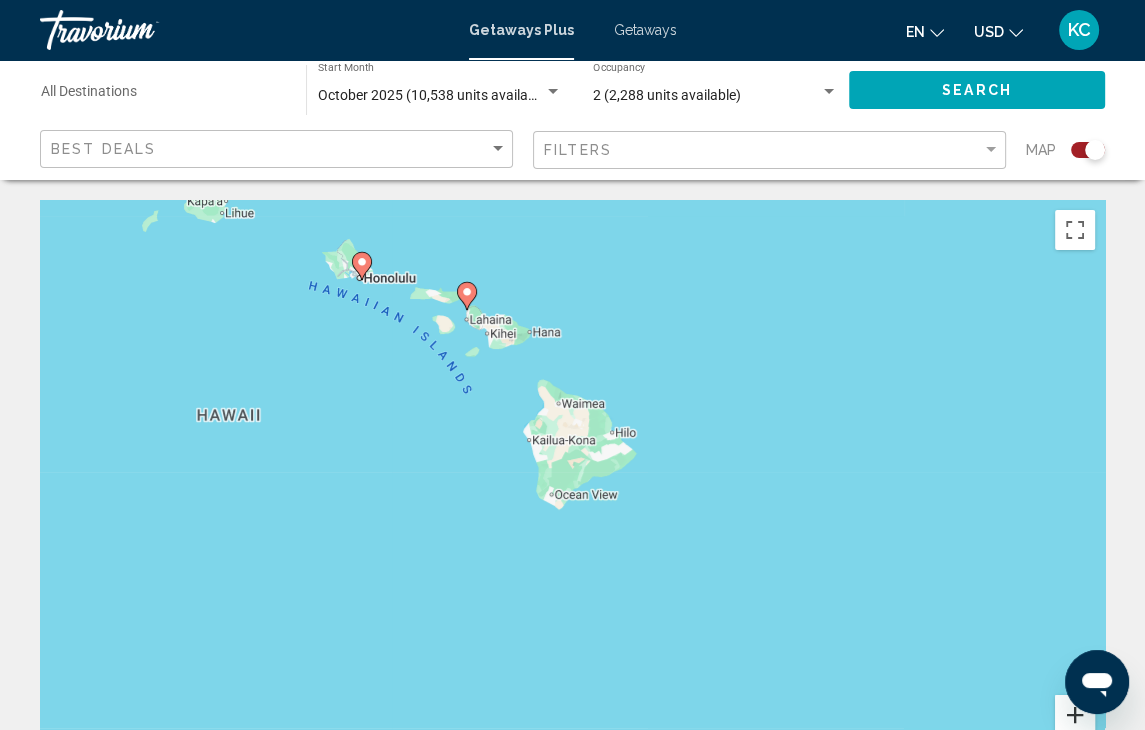 click at bounding box center (1075, 715) 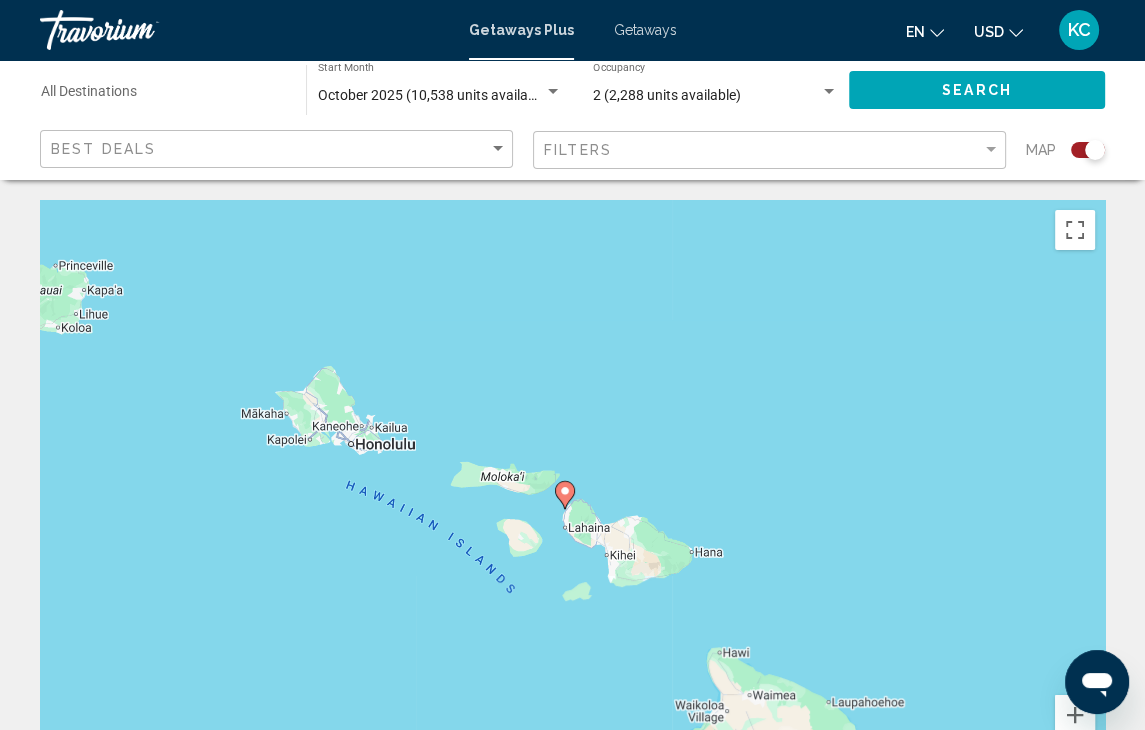 drag, startPoint x: 416, startPoint y: 309, endPoint x: 621, endPoint y: 701, distance: 442.3675 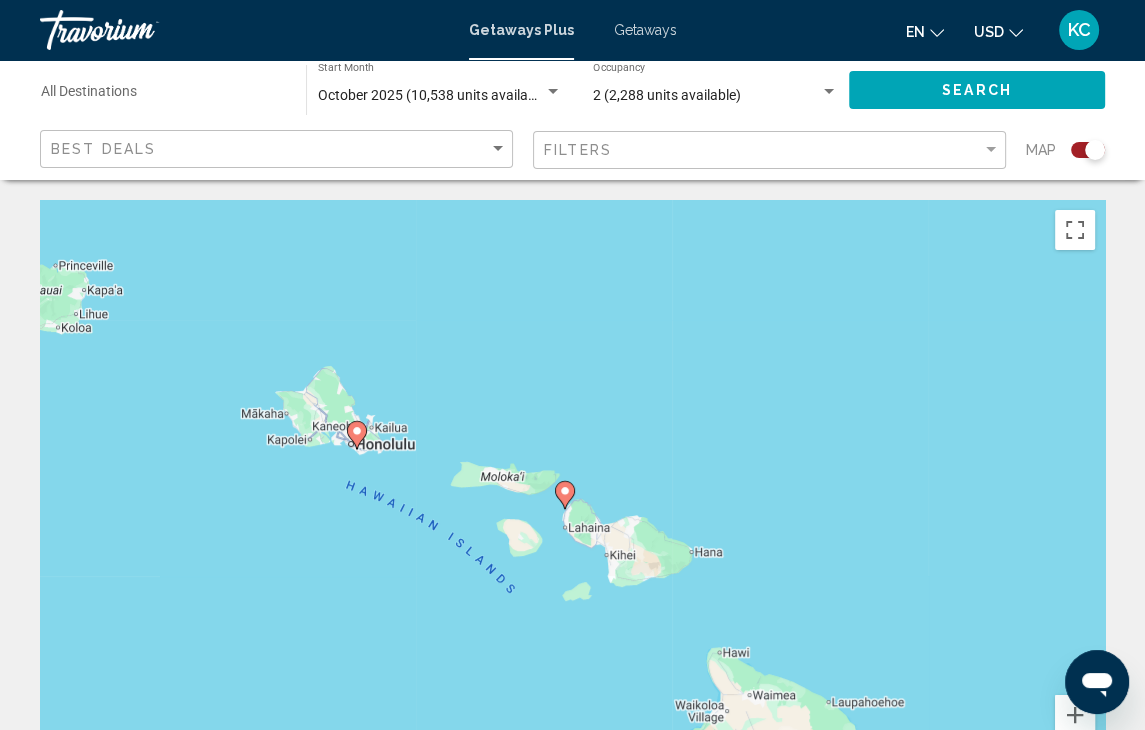 click 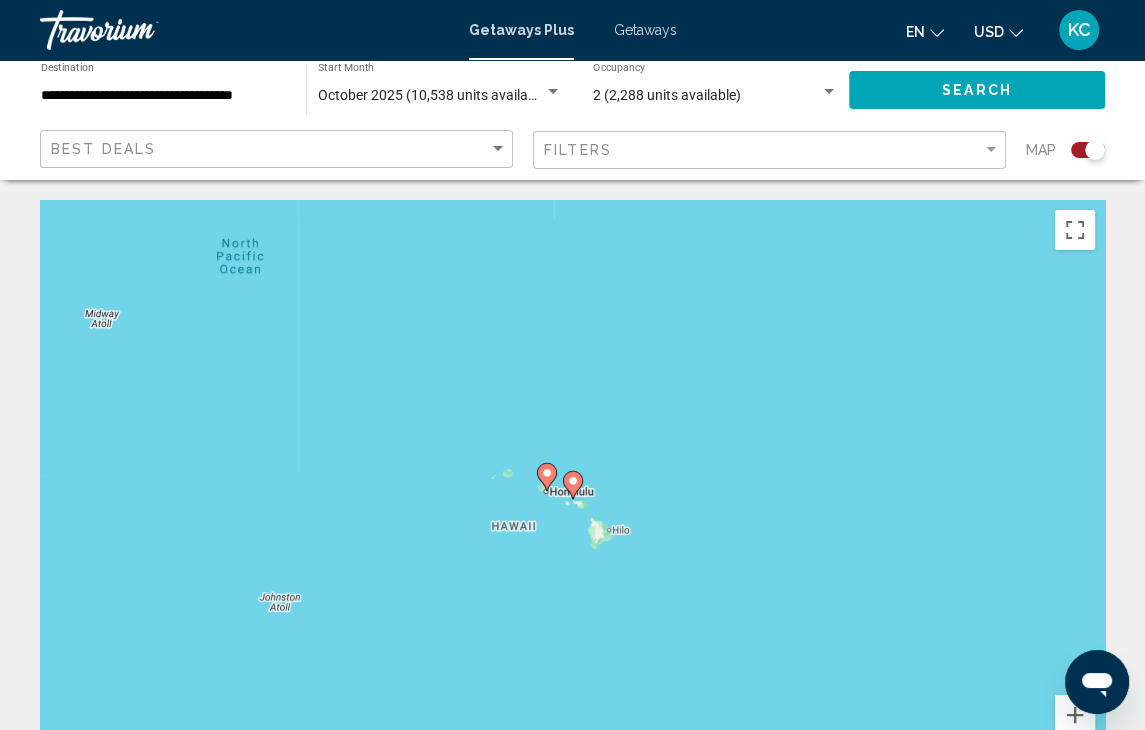 click 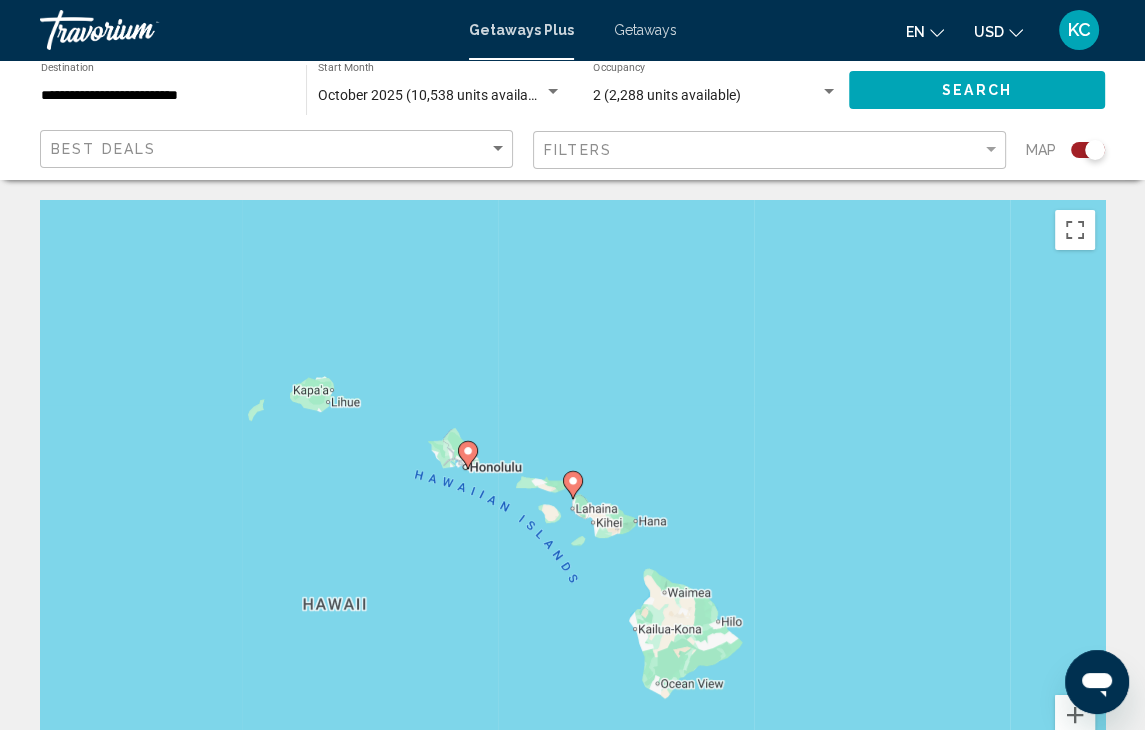 click 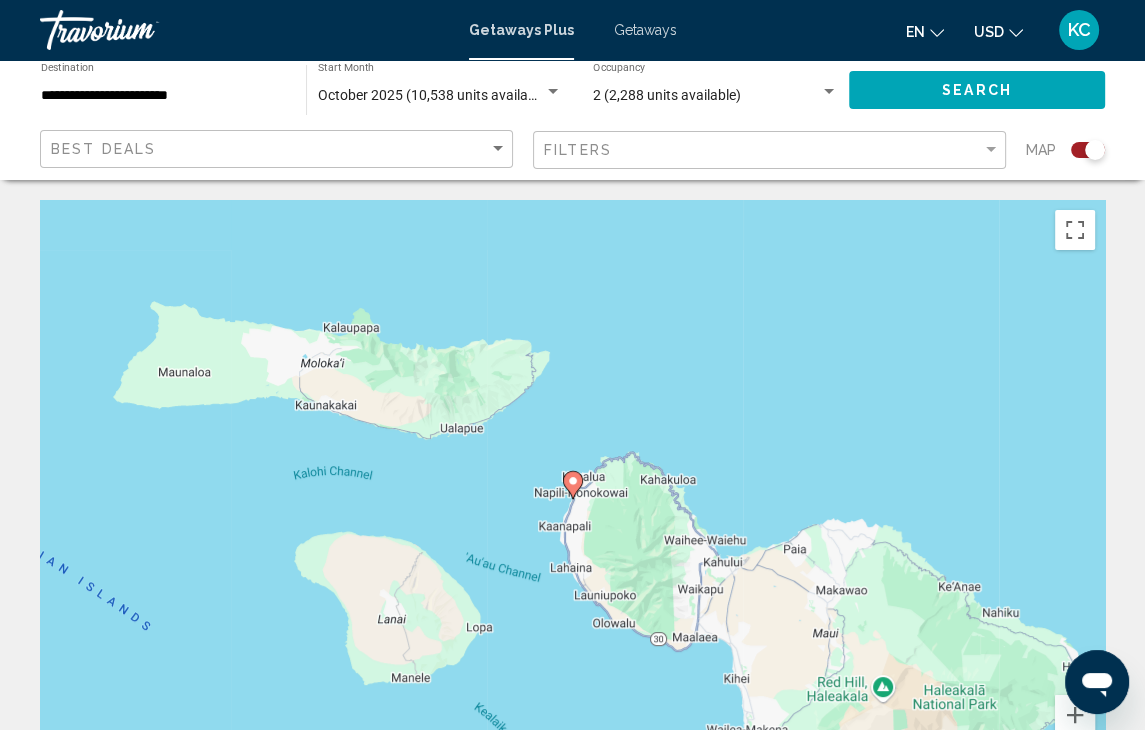 click 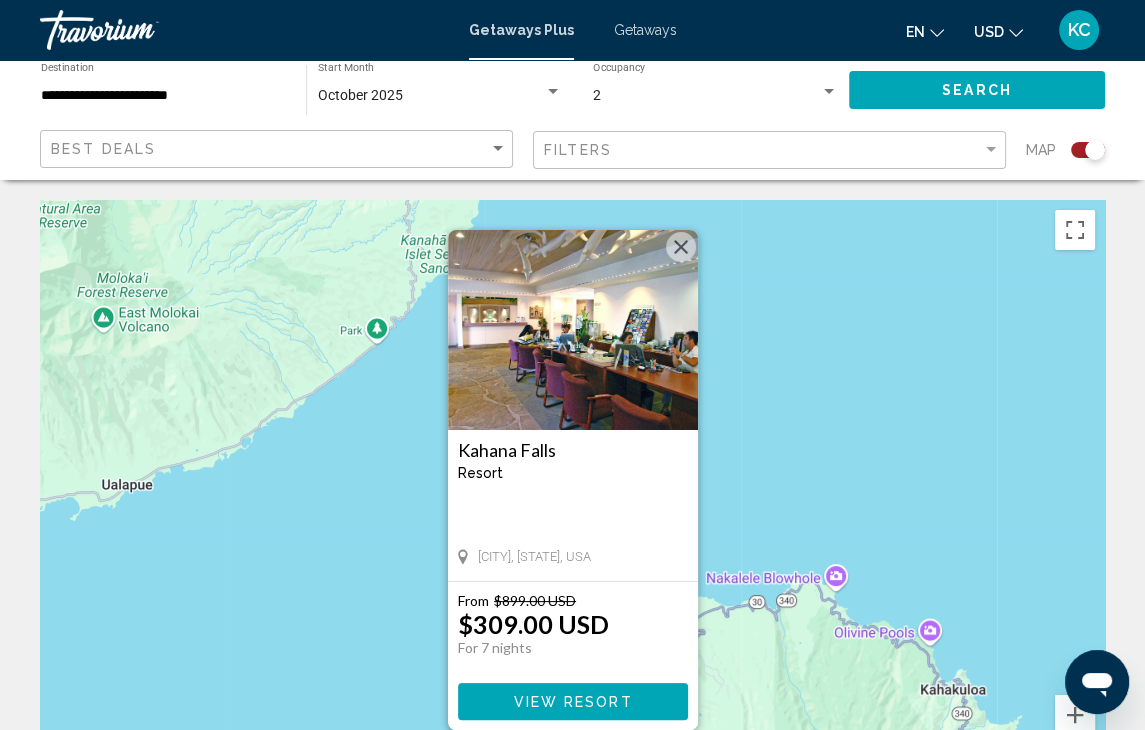click on "View Resort" at bounding box center (572, 701) 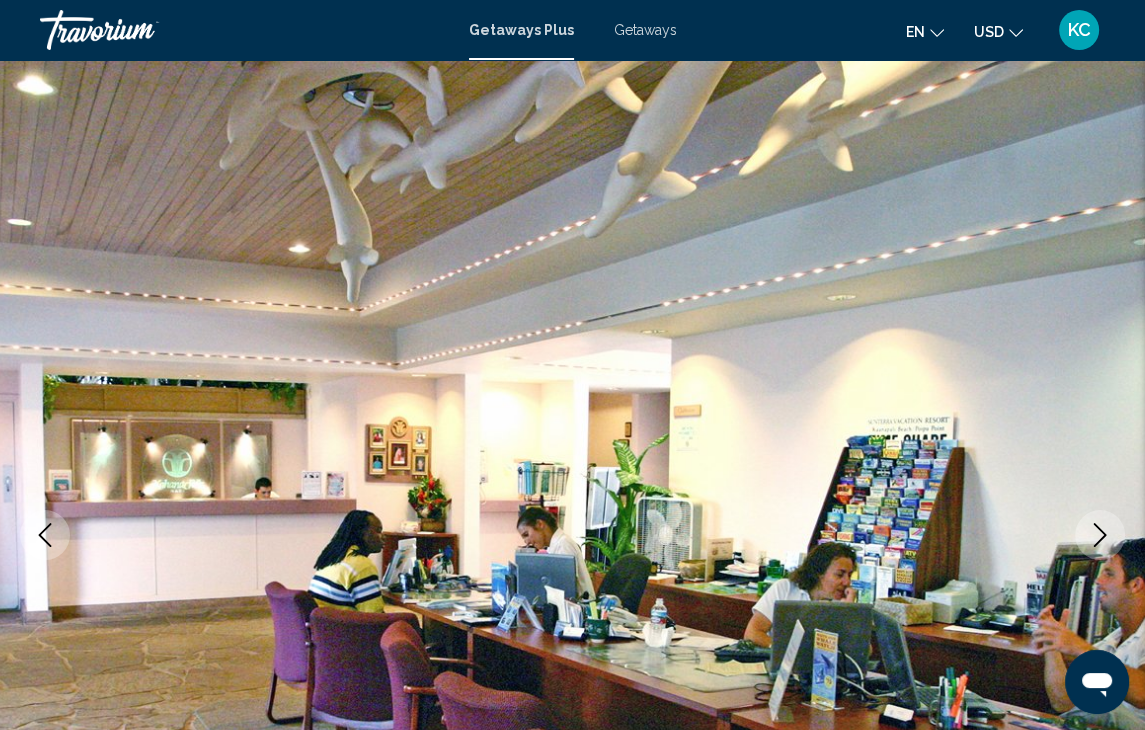 scroll, scrollTop: 170, scrollLeft: 0, axis: vertical 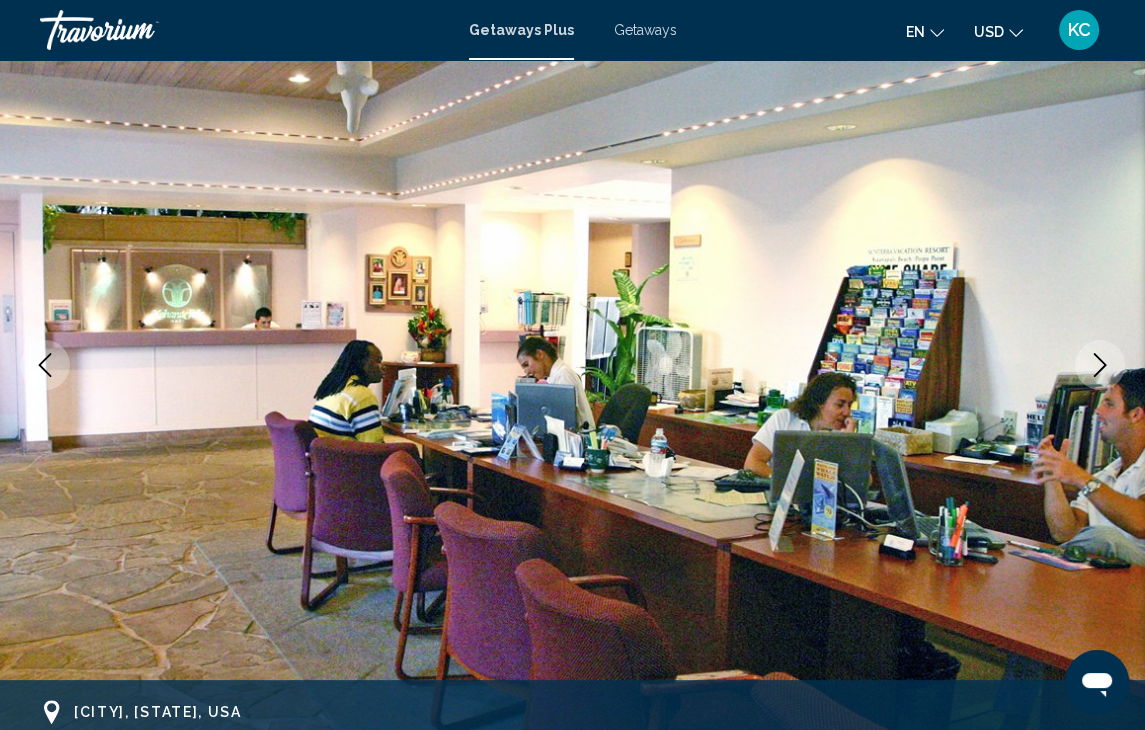 click at bounding box center (572, 365) 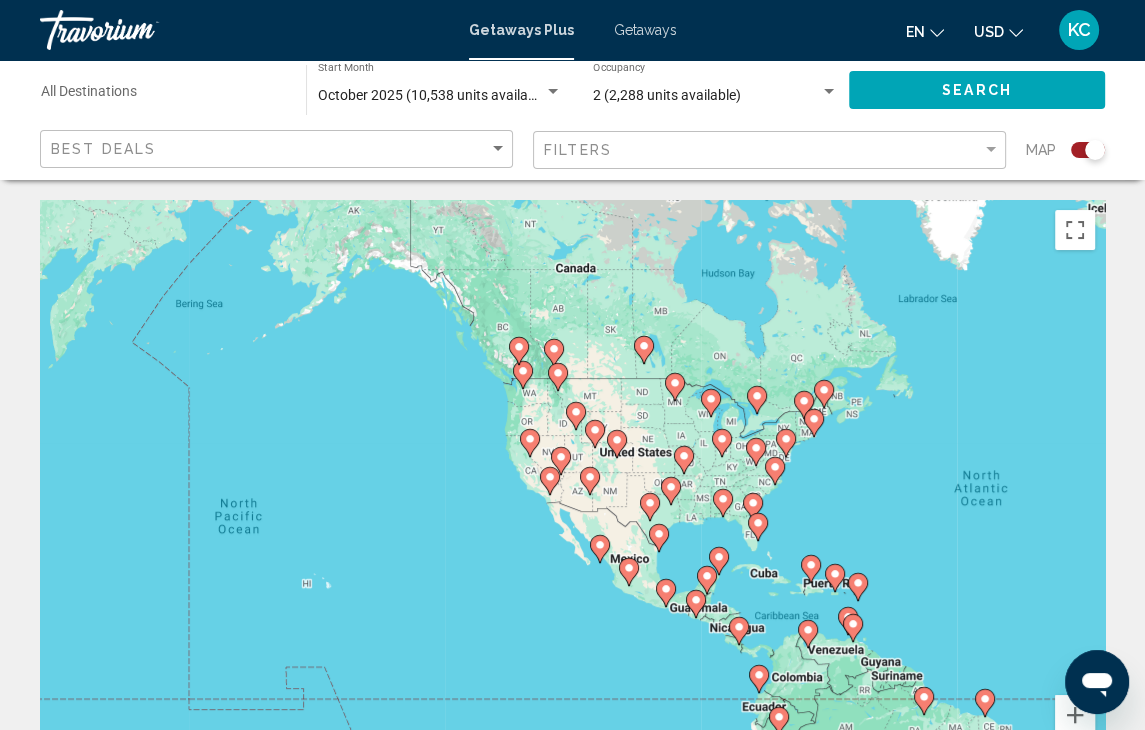 drag, startPoint x: 170, startPoint y: 461, endPoint x: 630, endPoint y: 472, distance: 460.1315 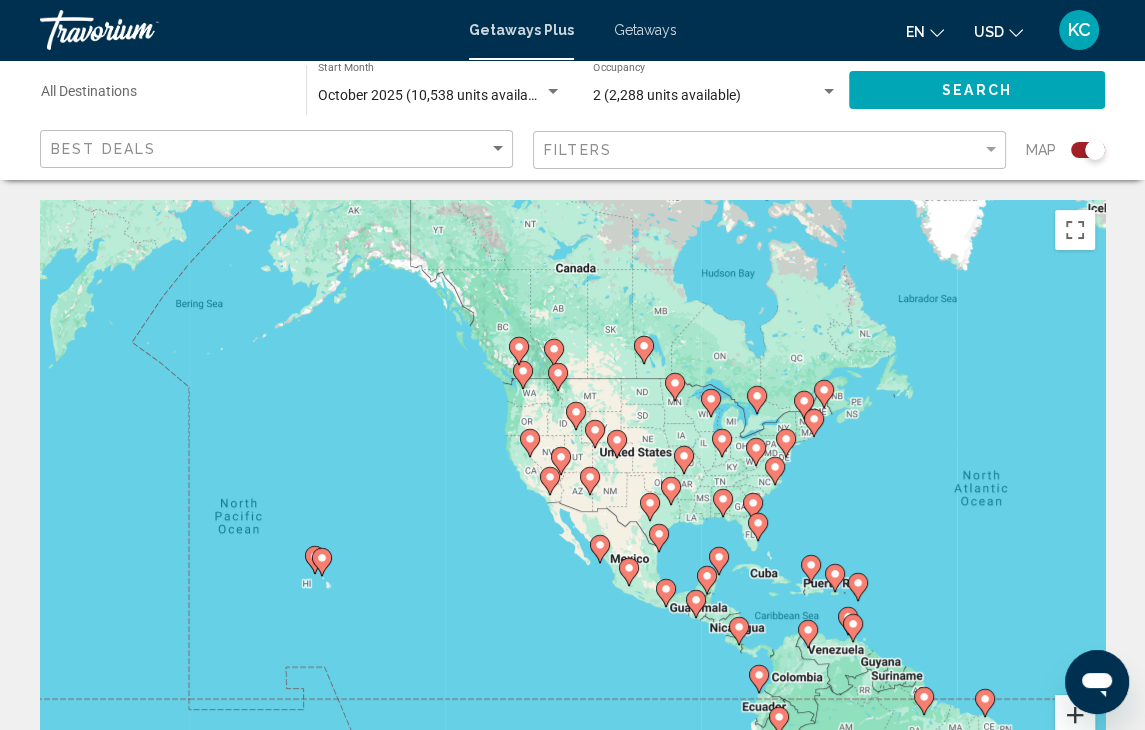 click at bounding box center (1075, 715) 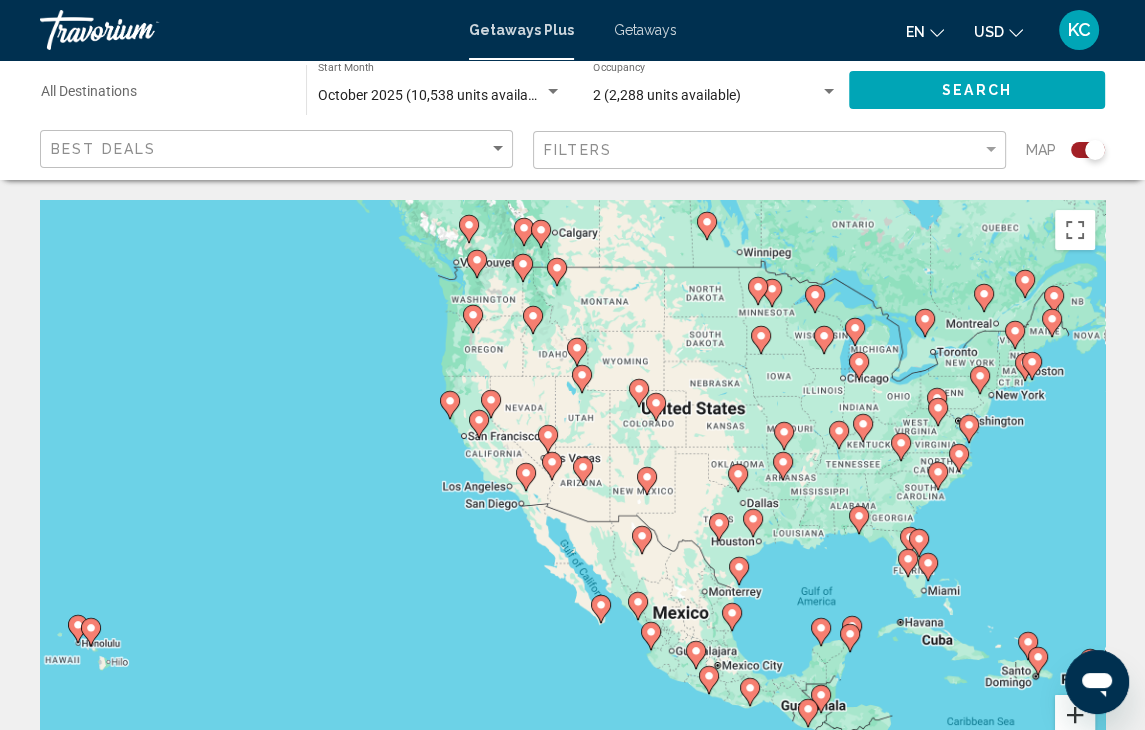 click at bounding box center (1075, 715) 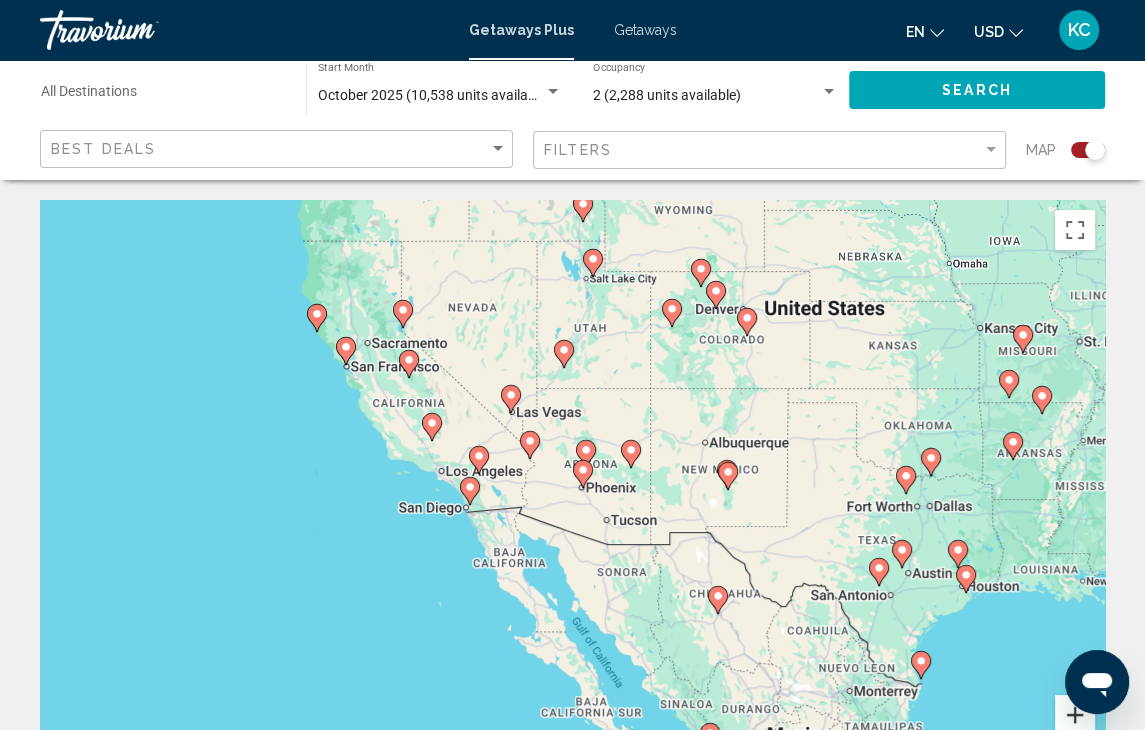 click at bounding box center (1075, 715) 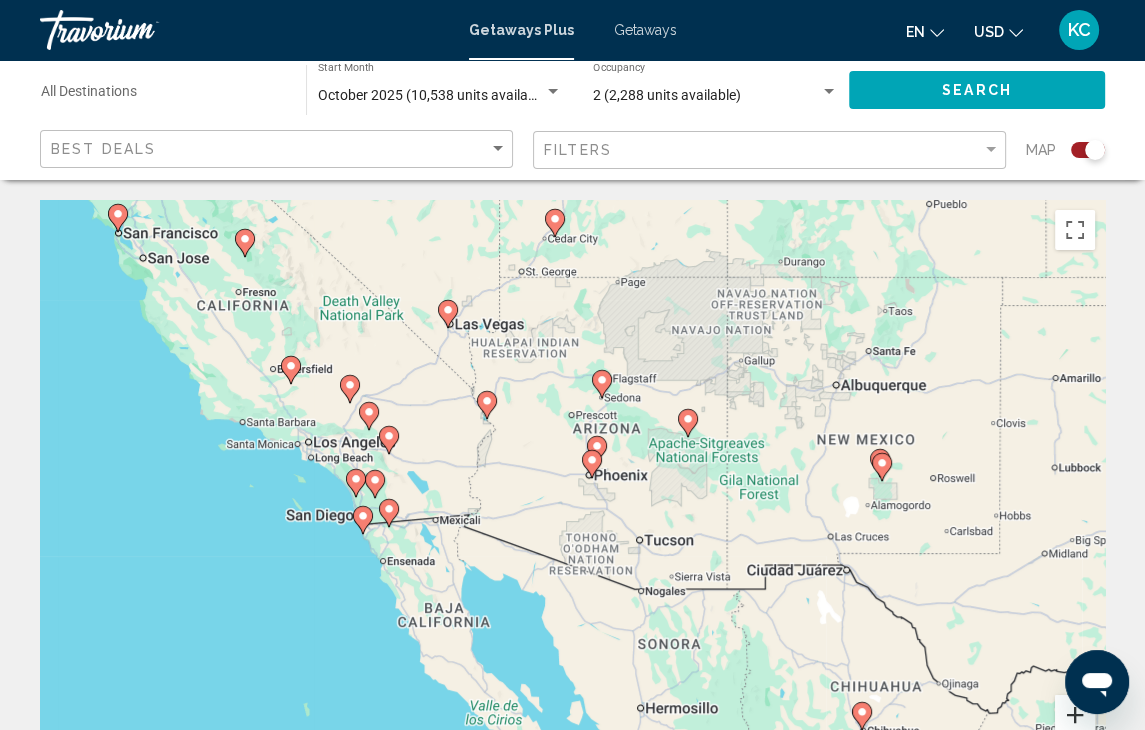 click at bounding box center [1075, 715] 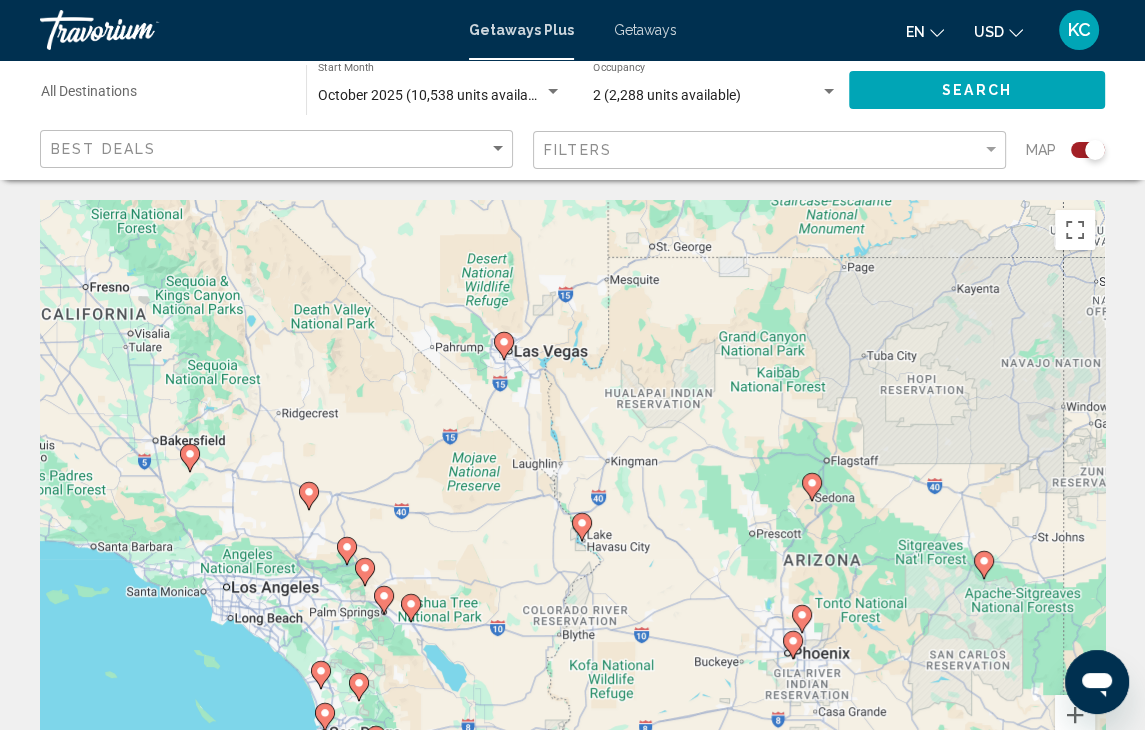 drag, startPoint x: 620, startPoint y: 361, endPoint x: 797, endPoint y: 559, distance: 265.5805 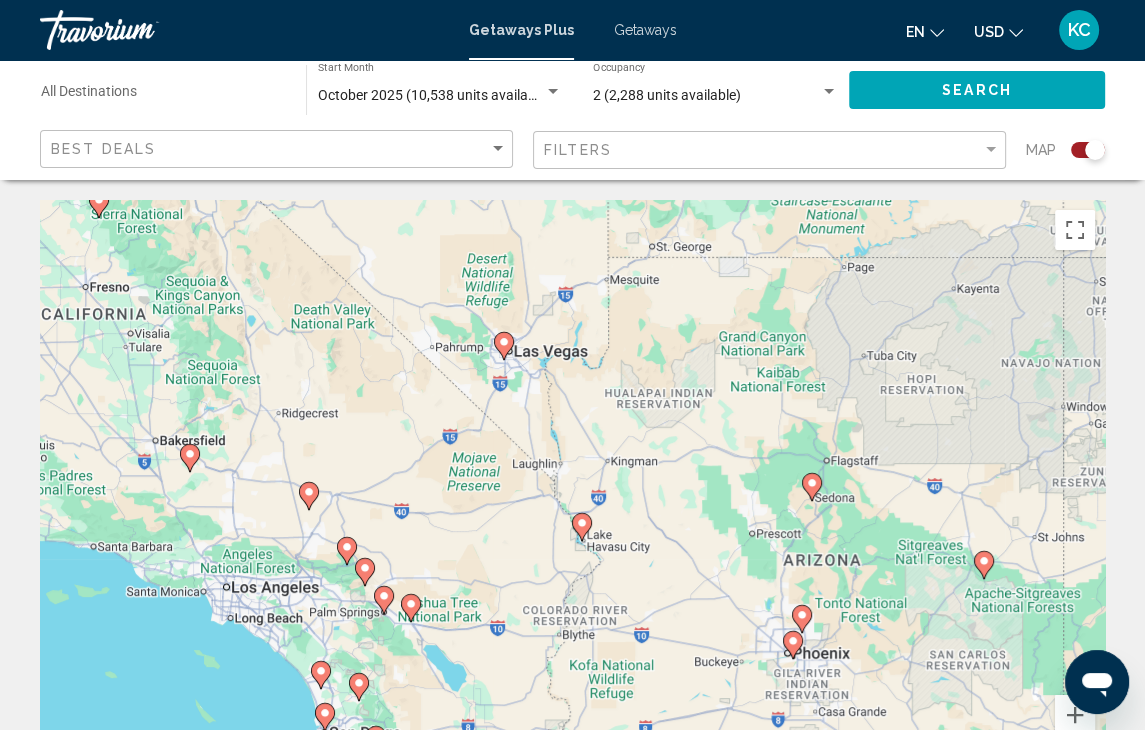 click 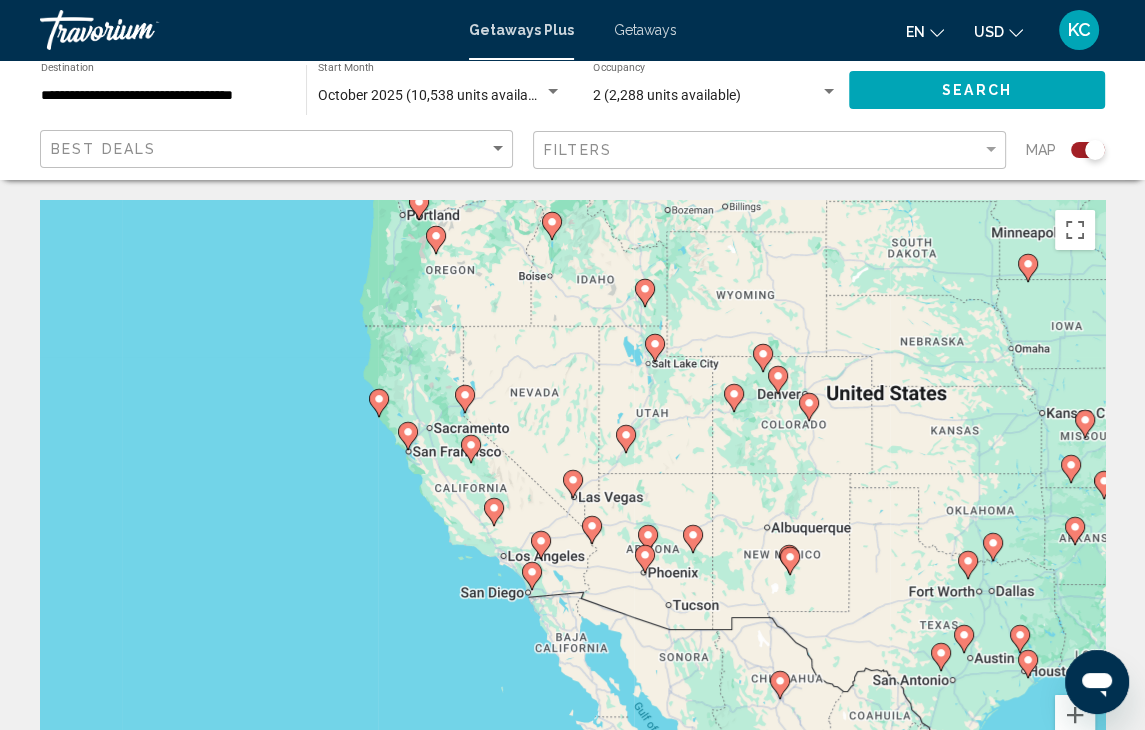 click 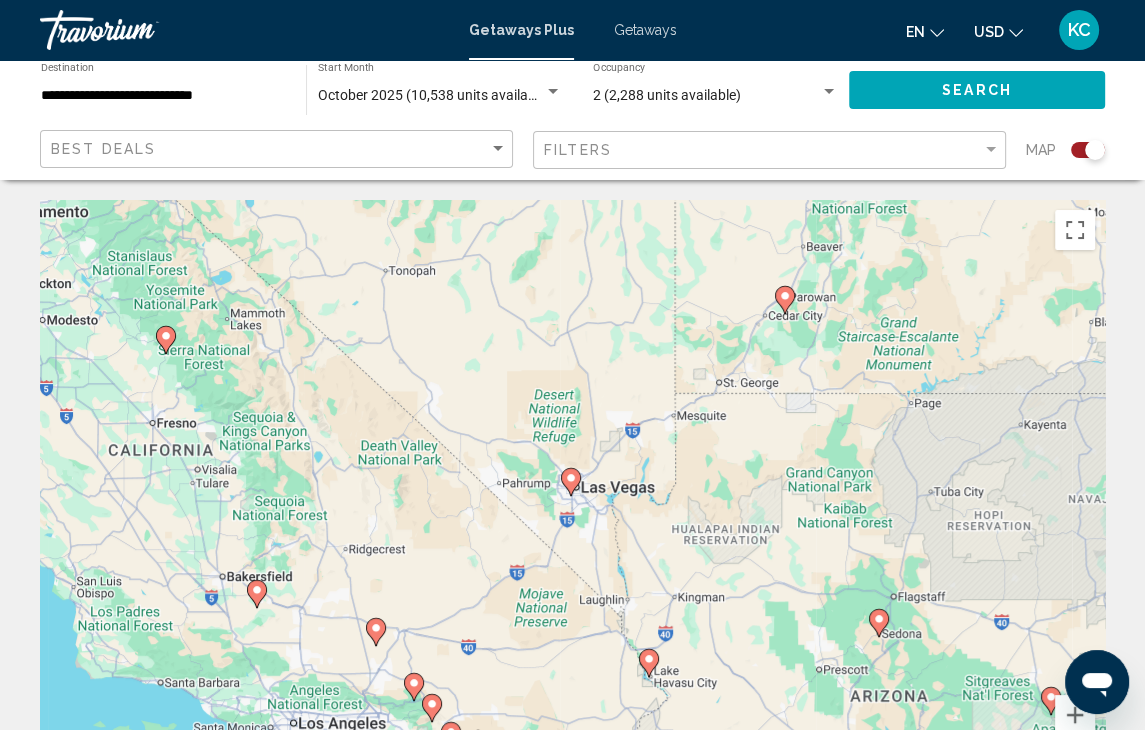click at bounding box center (571, 482) 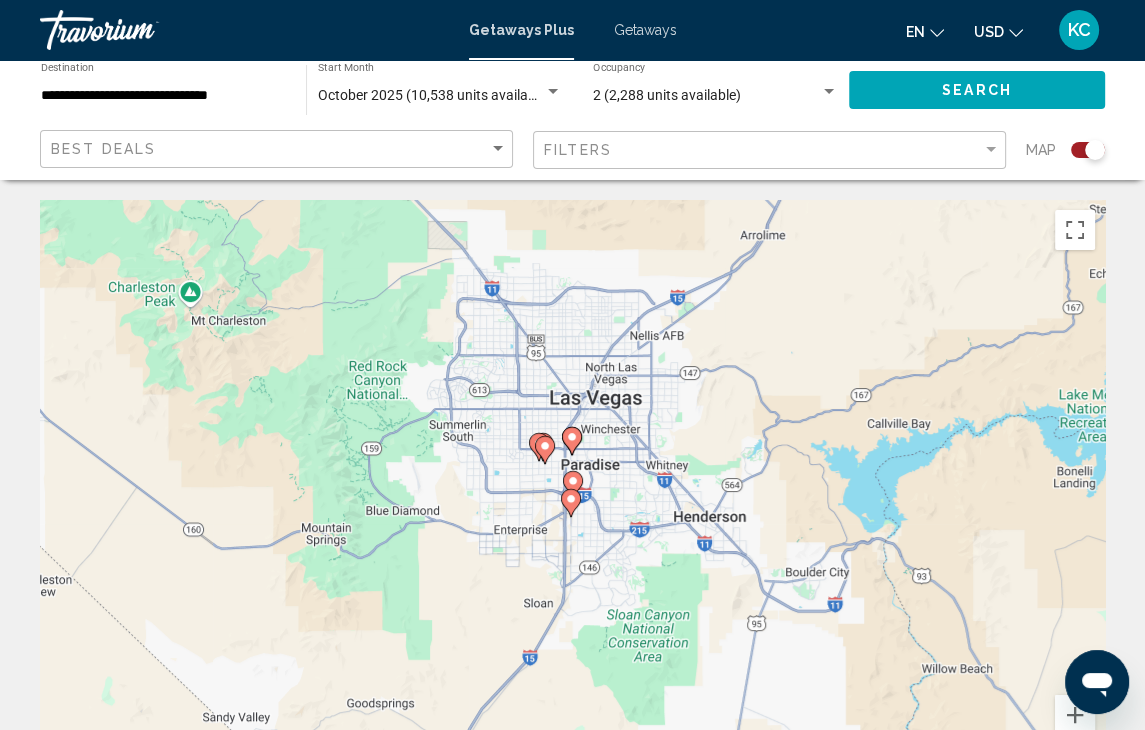 click 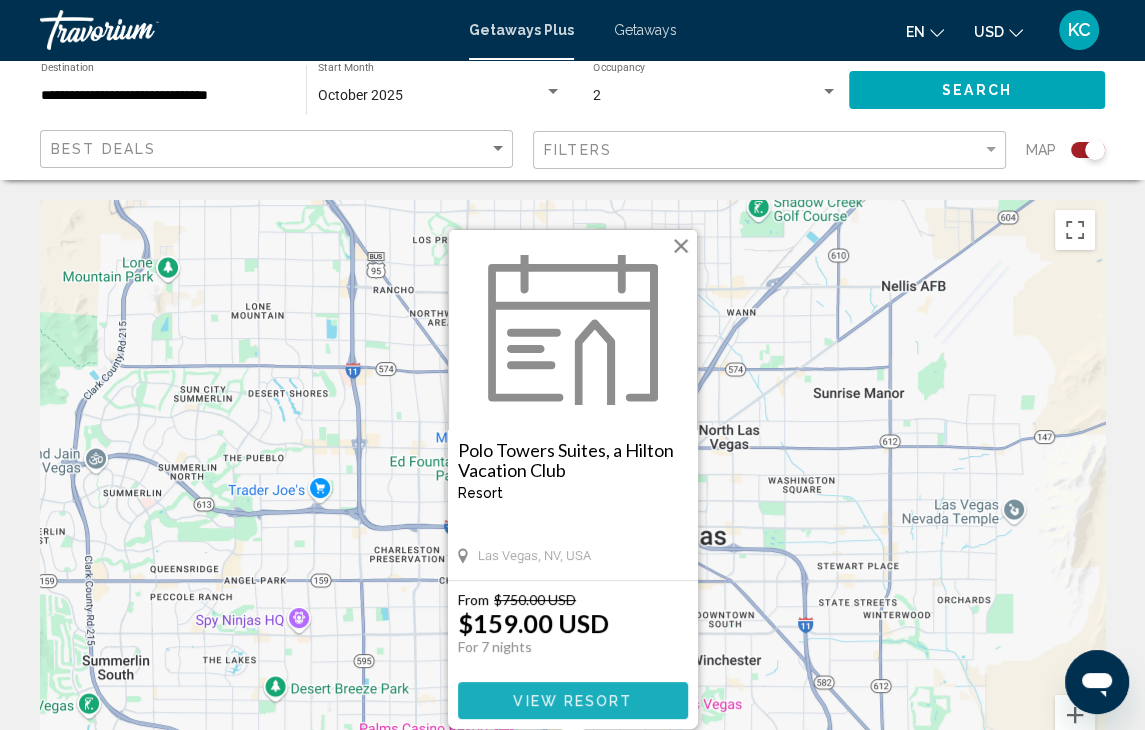 click on "View Resort" at bounding box center [572, 701] 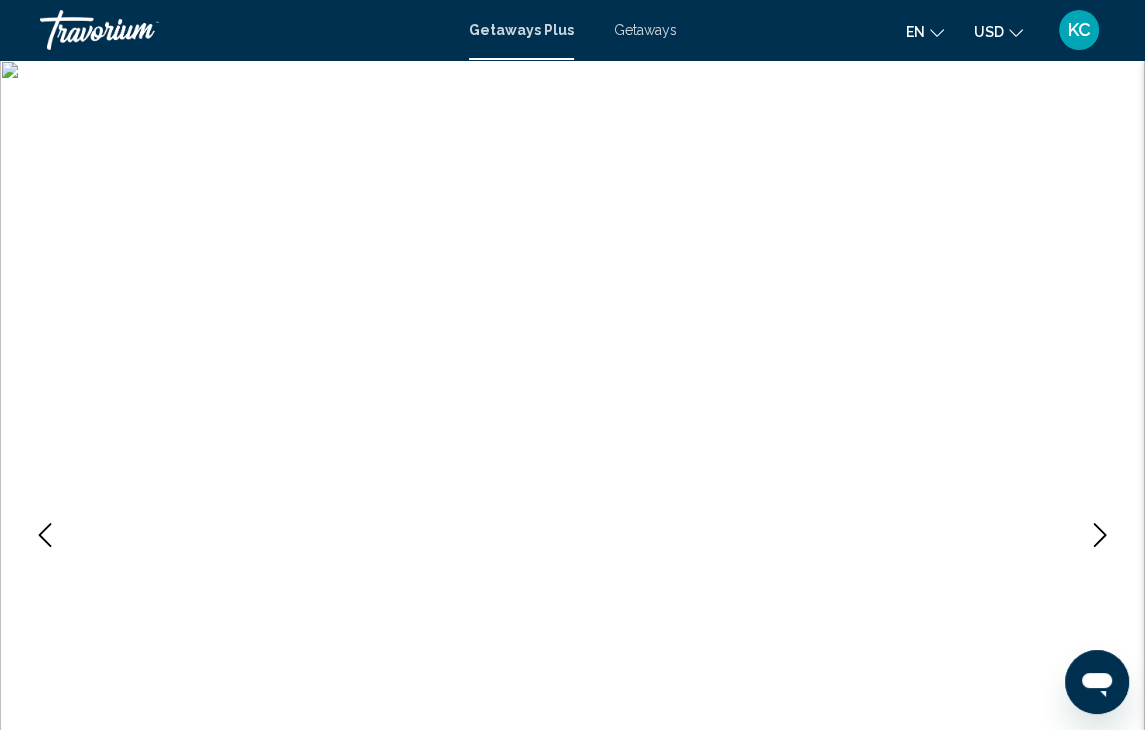 scroll, scrollTop: 169, scrollLeft: 0, axis: vertical 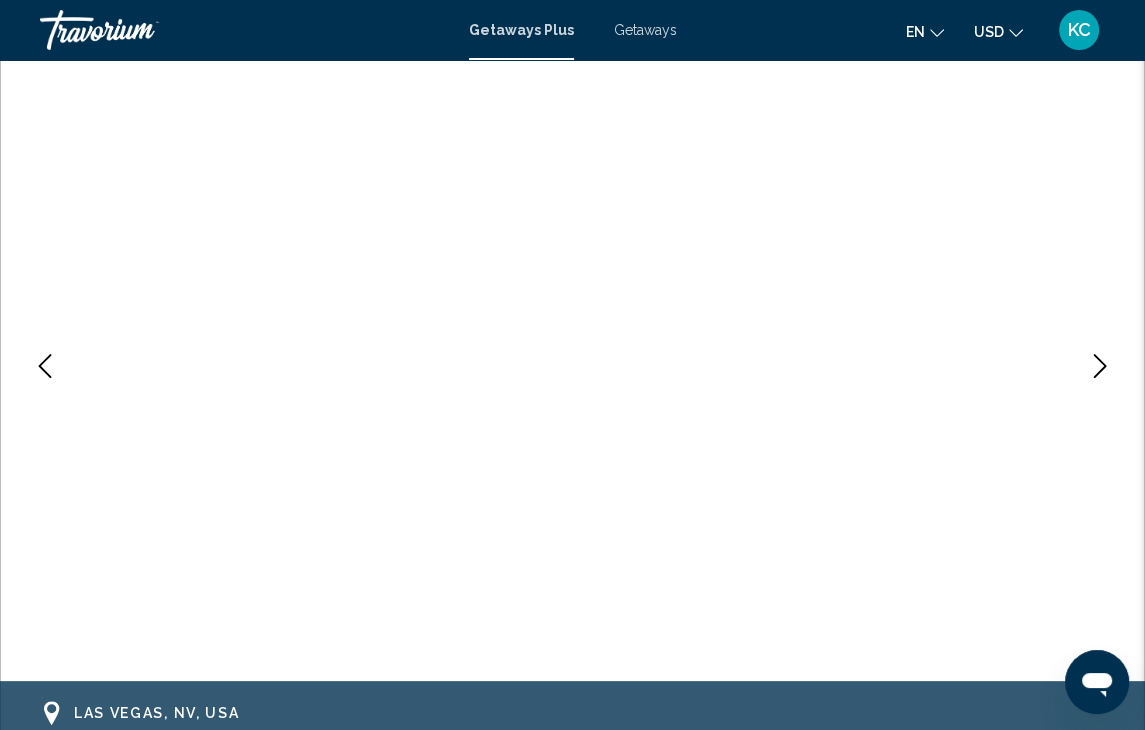 click 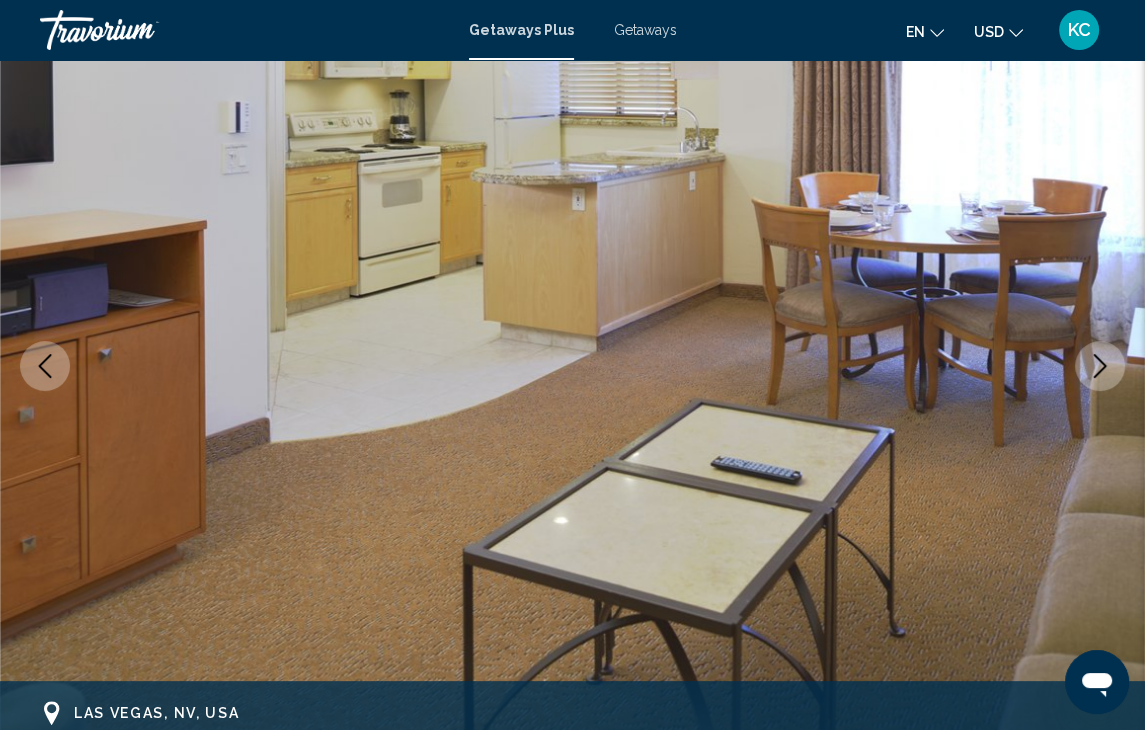 click 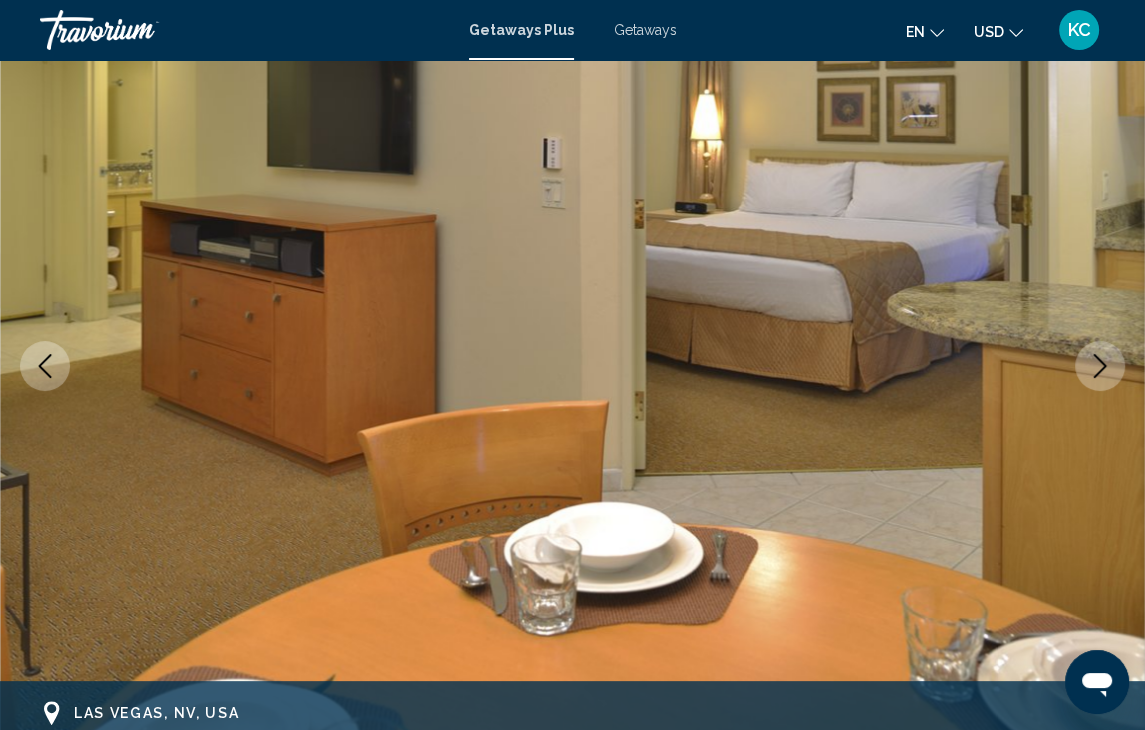click 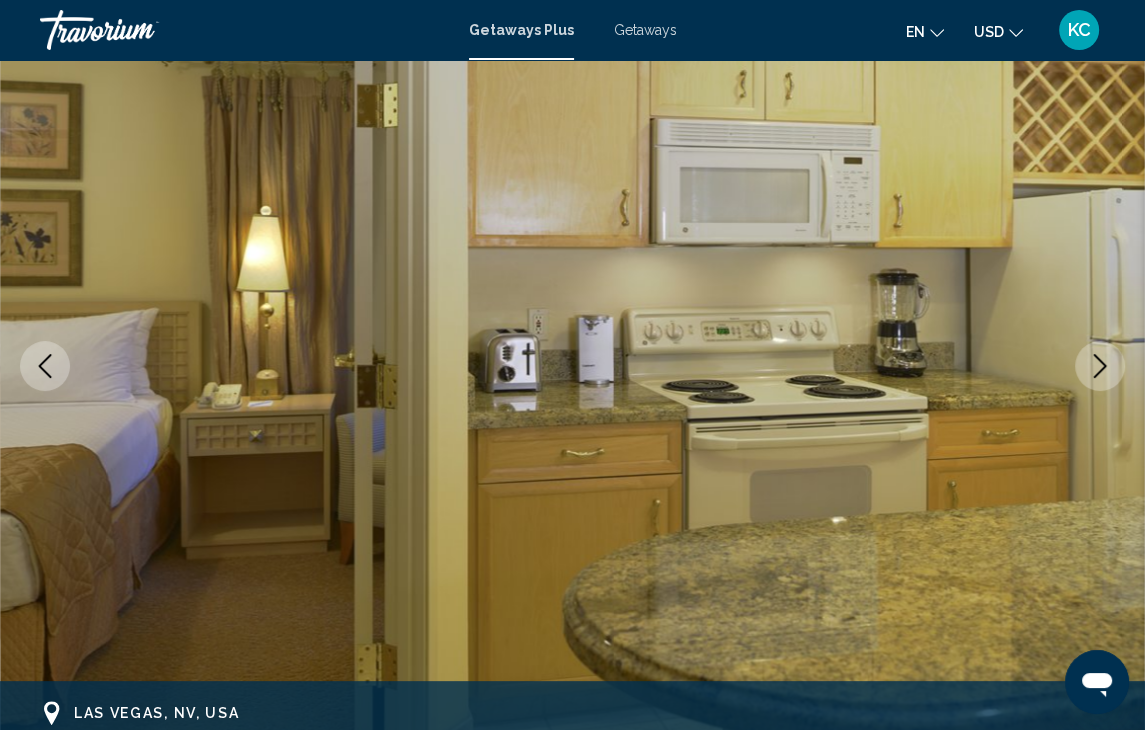 click 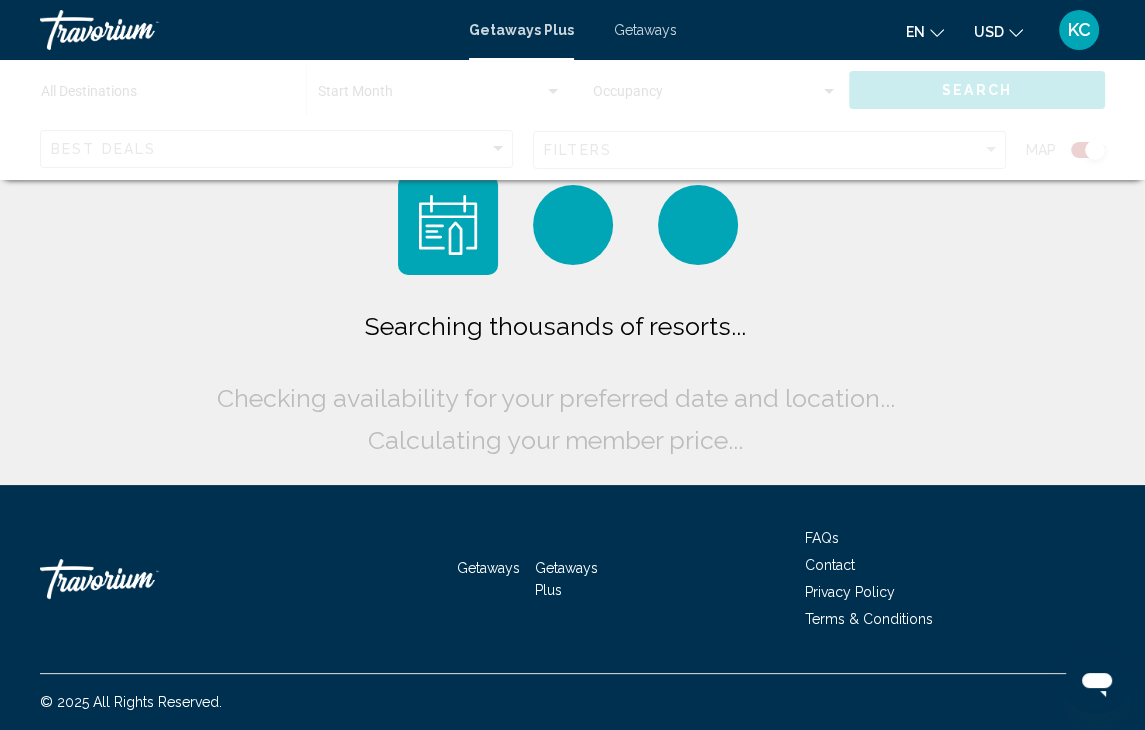 scroll, scrollTop: 0, scrollLeft: 0, axis: both 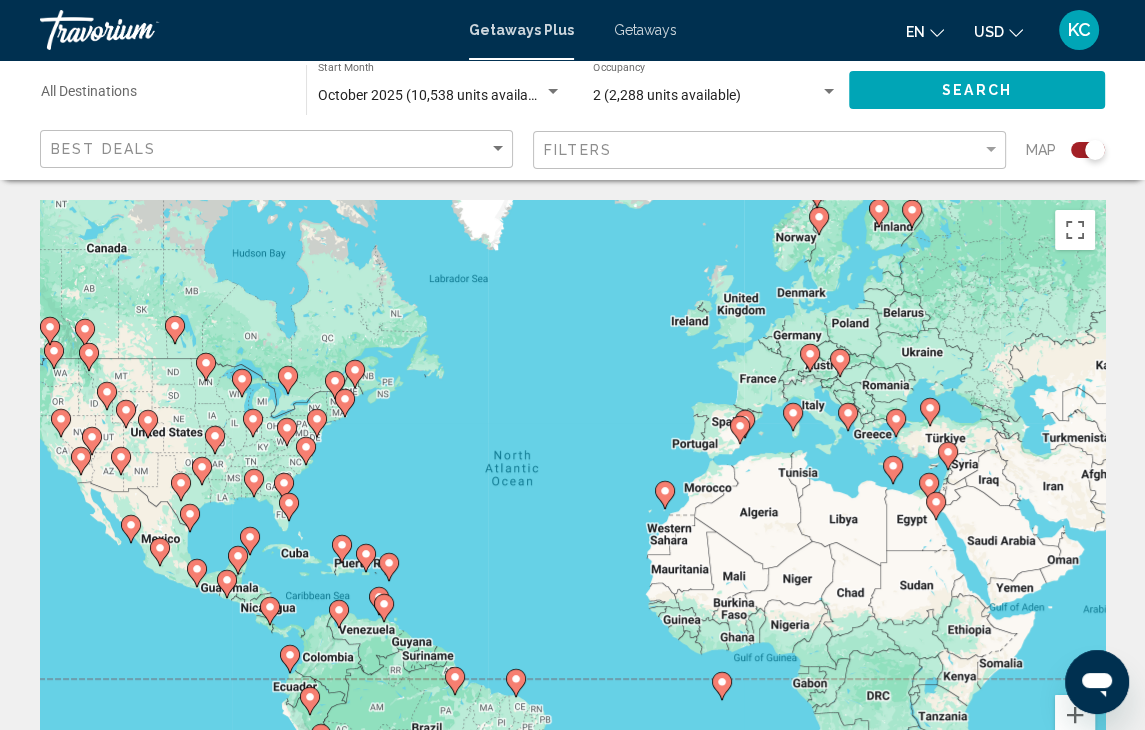 click on "To navigate, press the arrow keys. To activate drag with keyboard, press Alt + Enter. Once in keyboard drag state, use the arrow keys to move the marker. To complete the drag, press the Enter key. To cancel, press Escape." at bounding box center (572, 500) 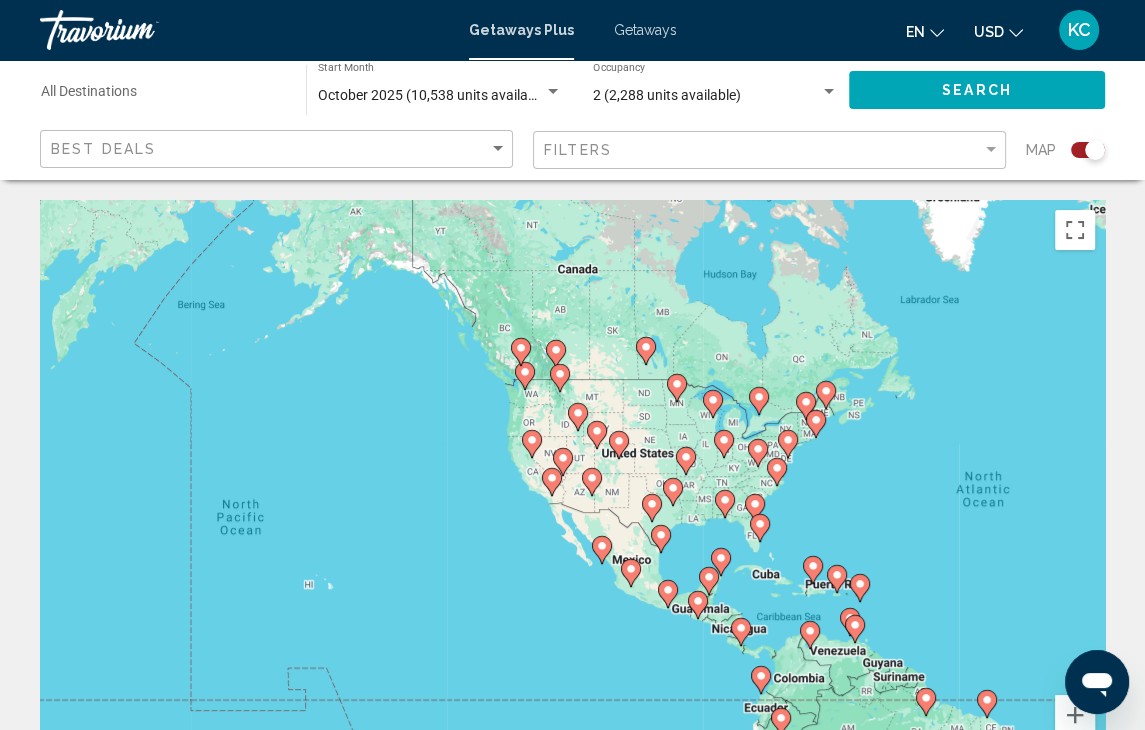 drag, startPoint x: 193, startPoint y: 437, endPoint x: 664, endPoint y: 461, distance: 471.61105 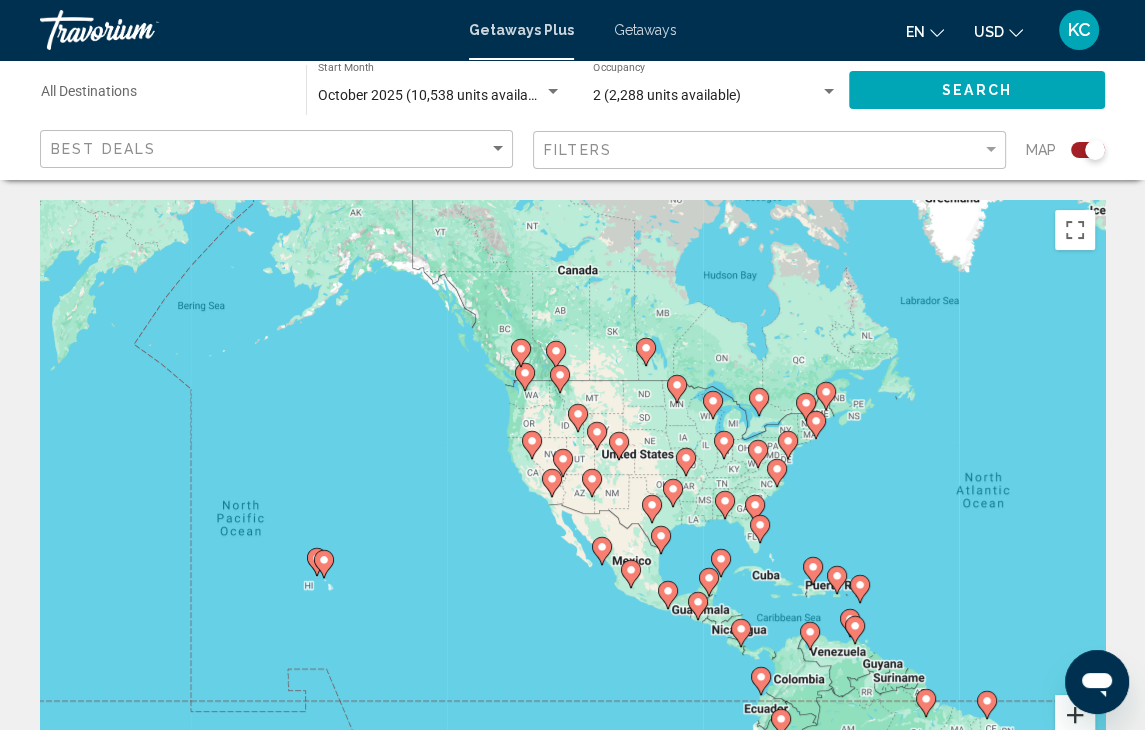 click at bounding box center (1075, 715) 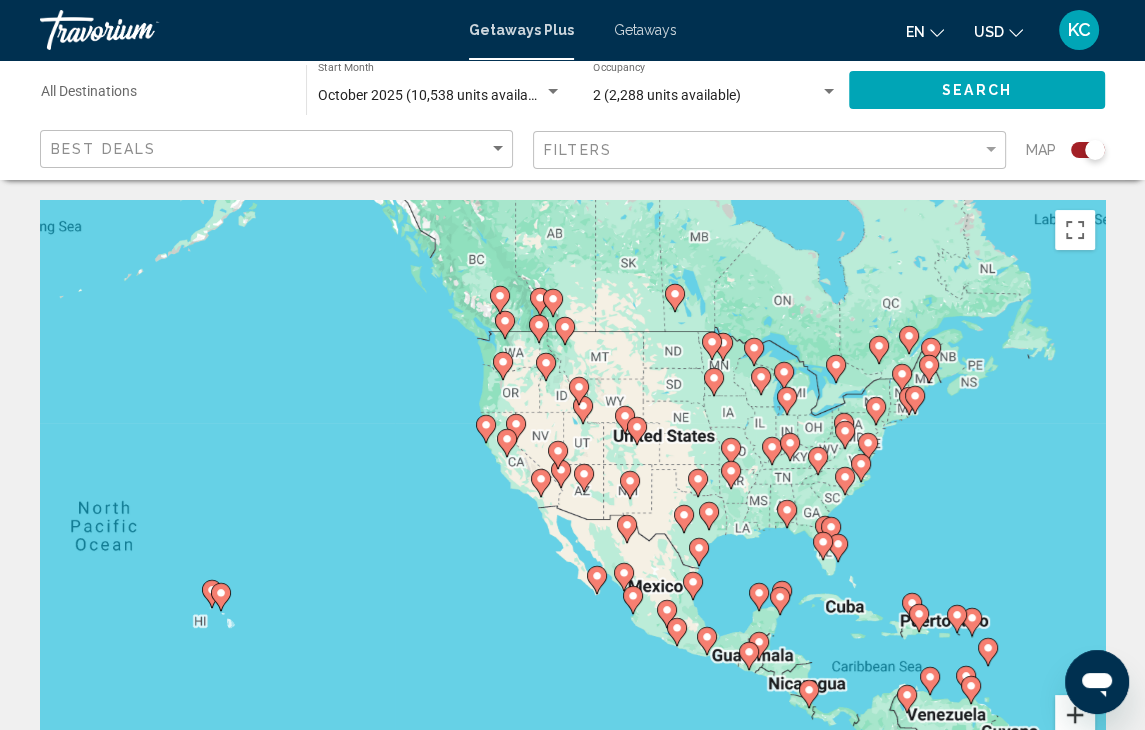 click at bounding box center (1075, 715) 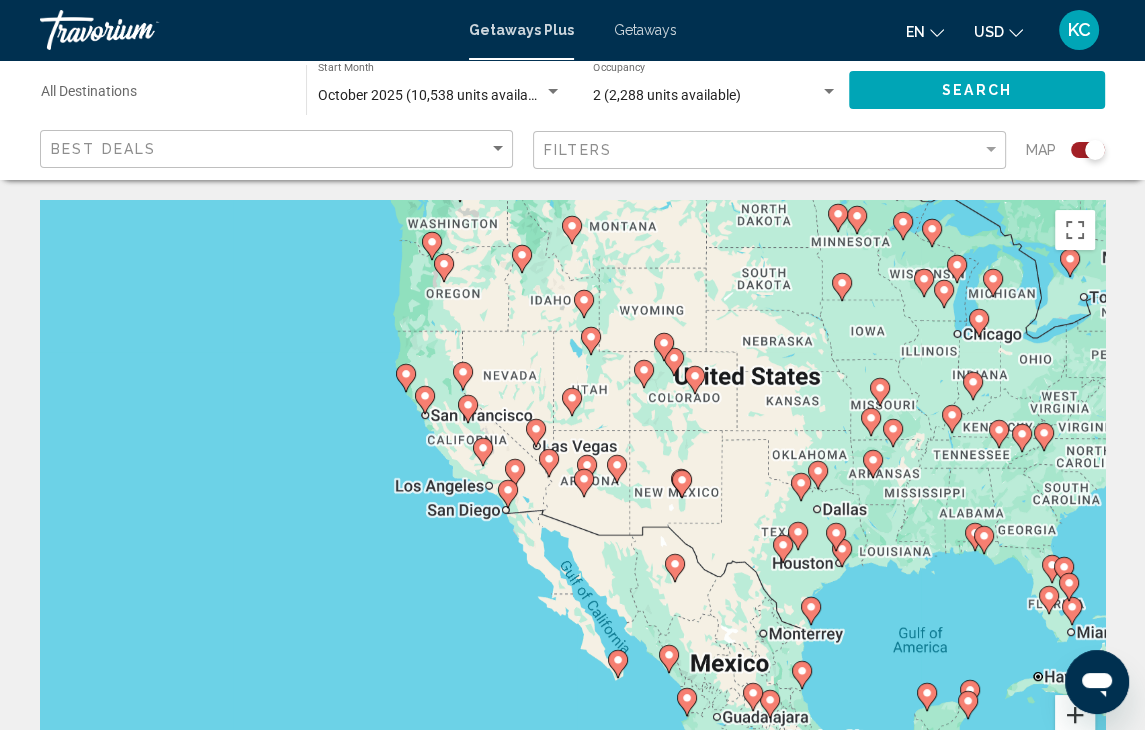 click at bounding box center (1075, 715) 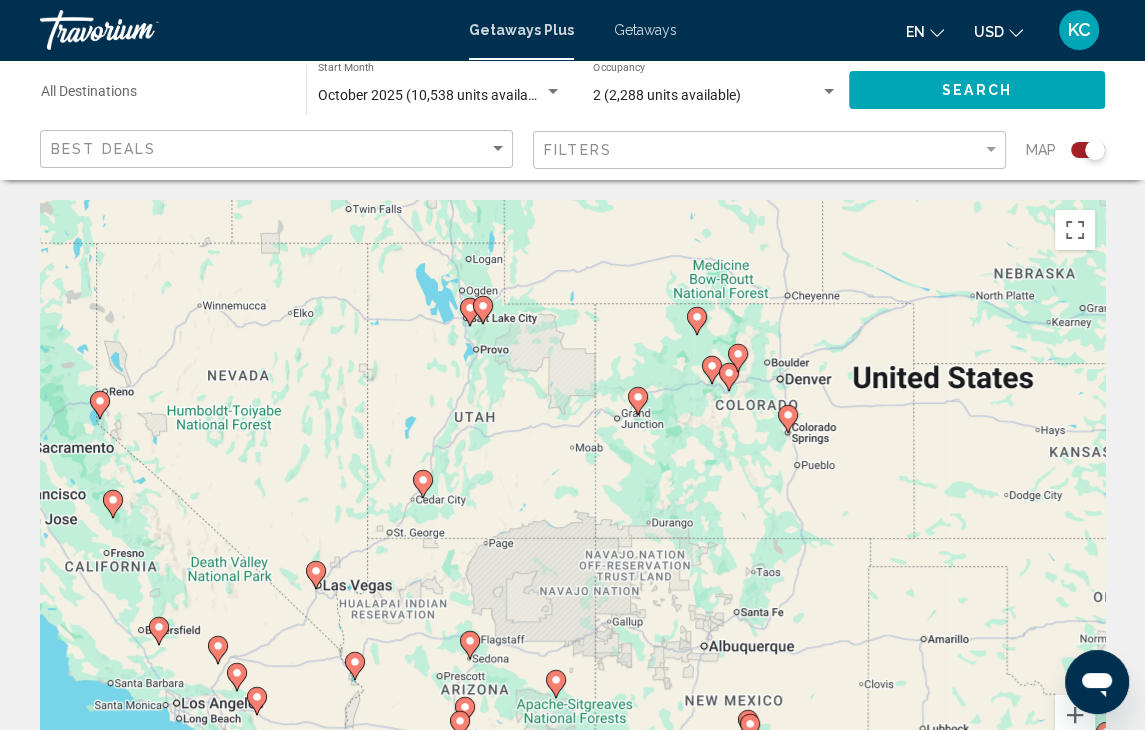 drag, startPoint x: 641, startPoint y: 246, endPoint x: 492, endPoint y: 500, distance: 294.4775 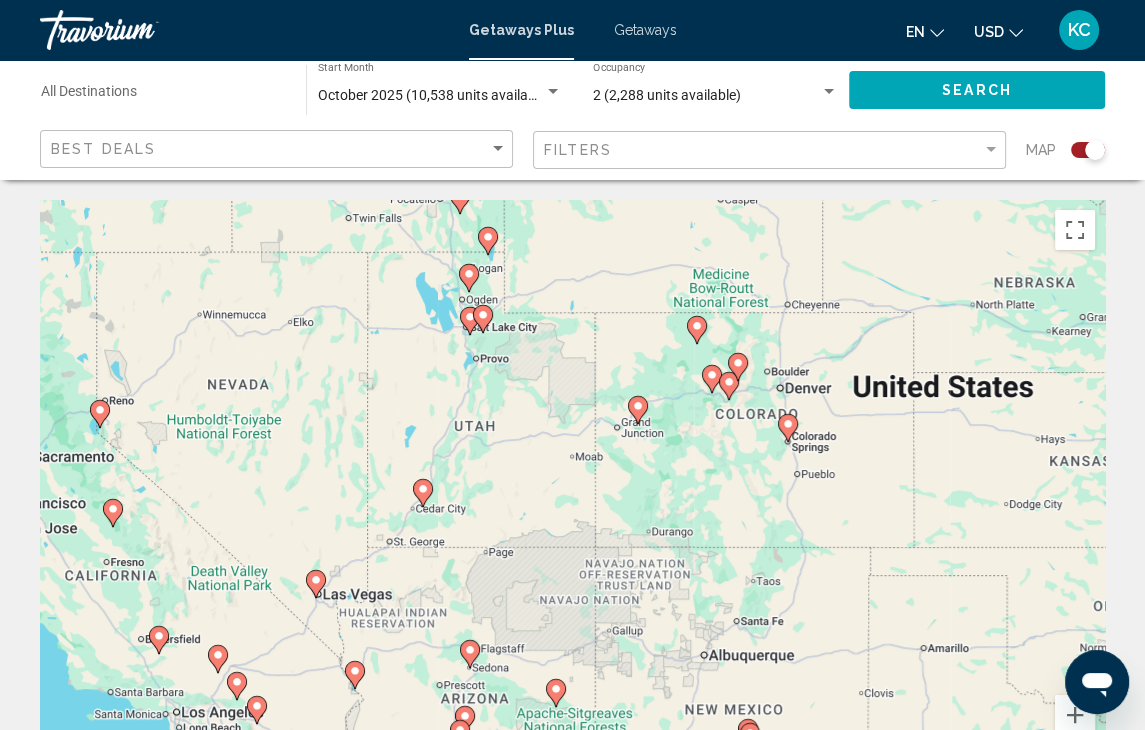click 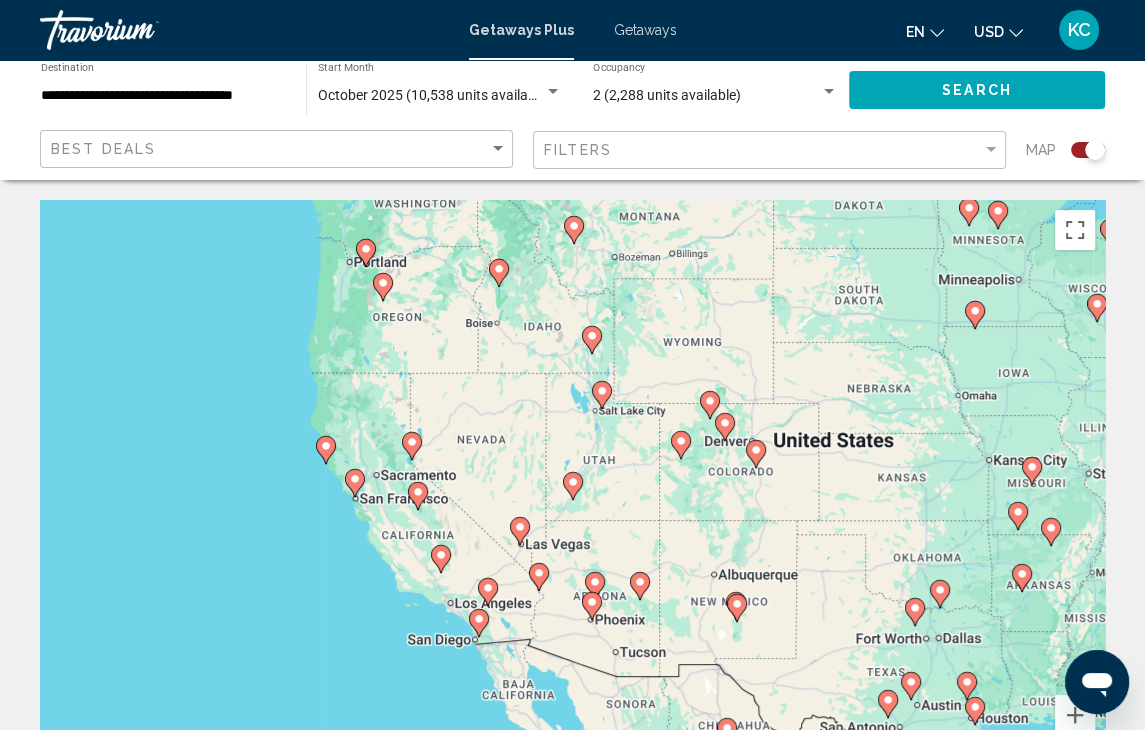 click 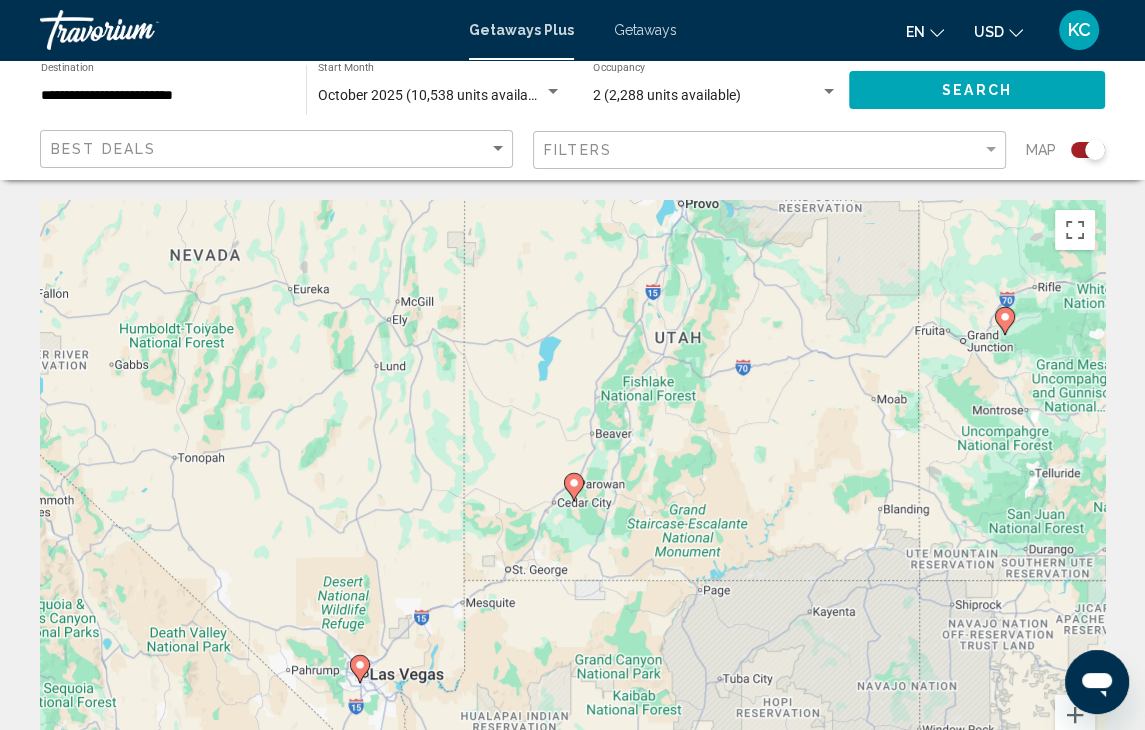 click 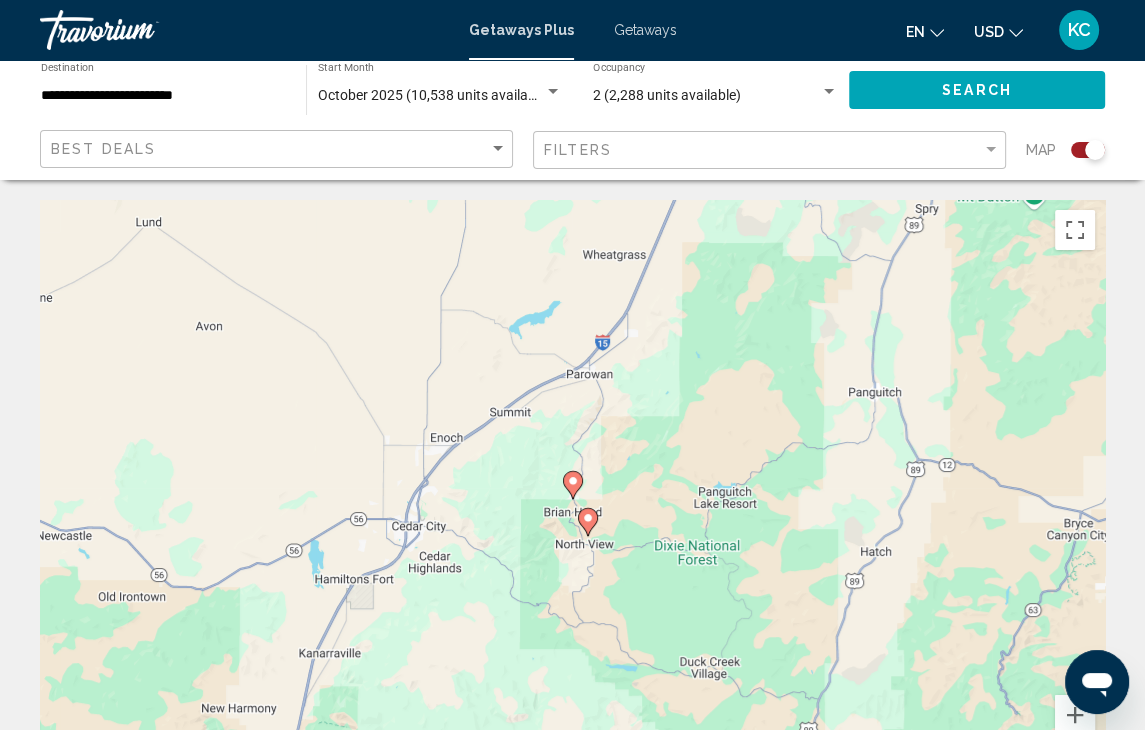 click 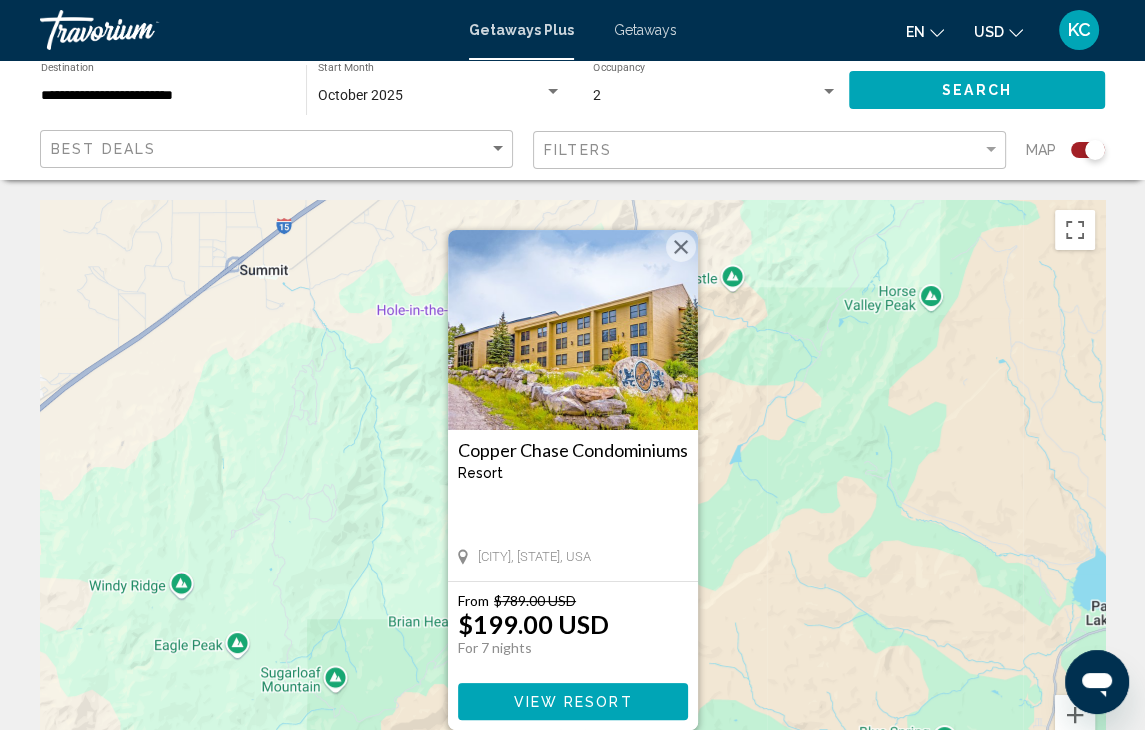 click at bounding box center (681, 247) 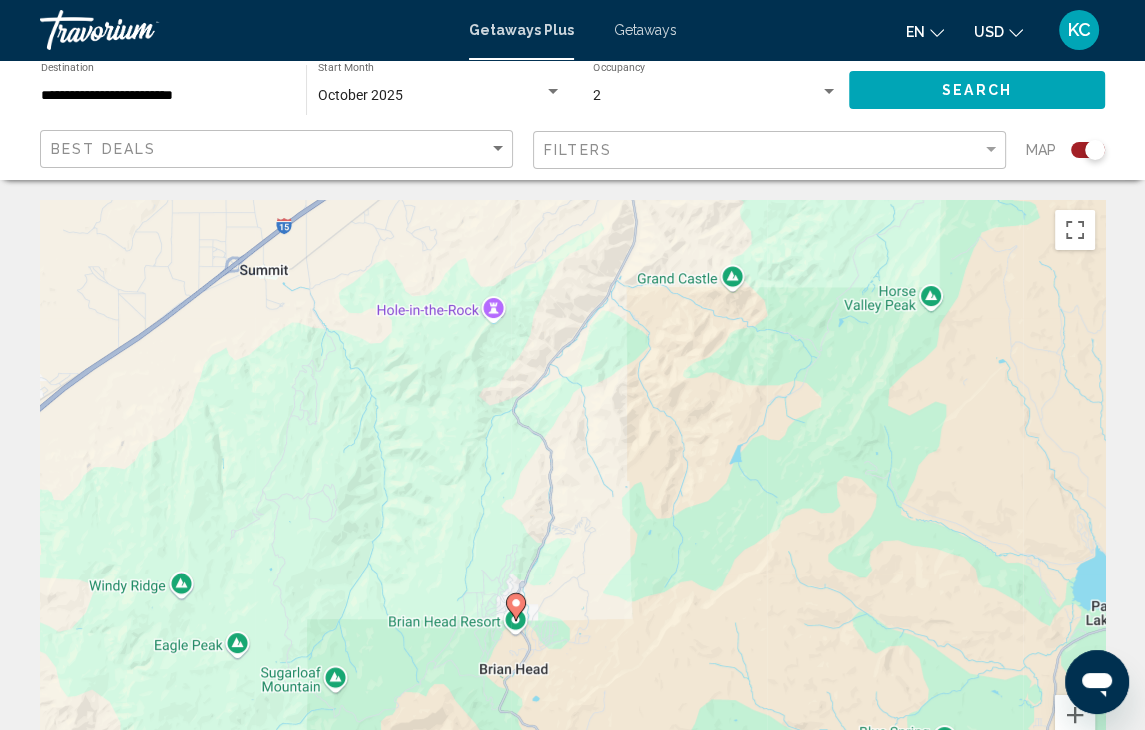 click on "To navigate, press the arrow keys. To activate drag with keyboard, press Alt + Enter. Once in keyboard drag state, use the arrow keys to move the marker. To complete the drag, press the Enter key. To cancel, press Escape." at bounding box center [572, 500] 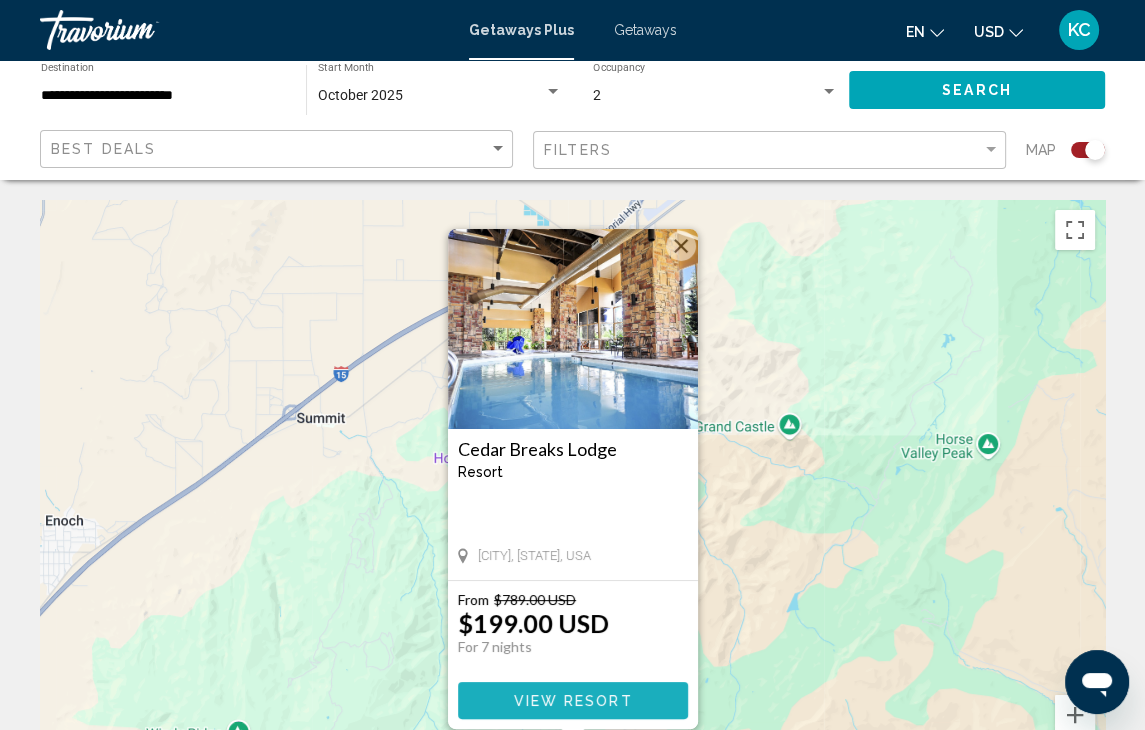 click on "View Resort" at bounding box center [572, 701] 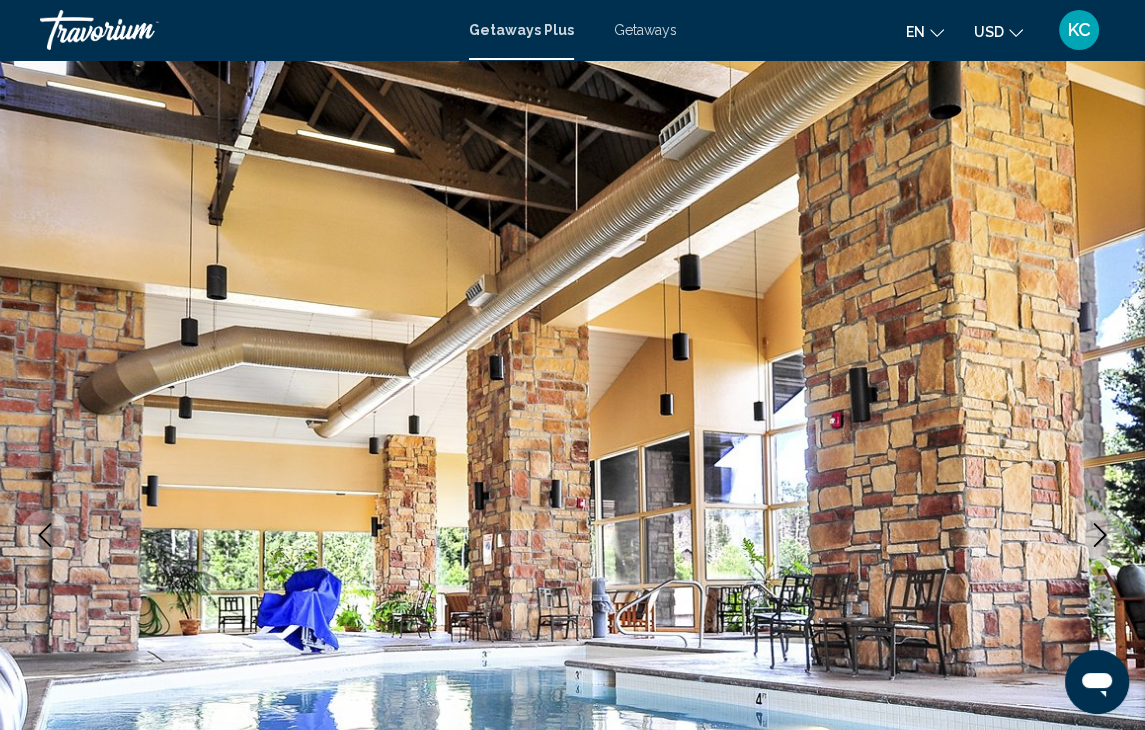 scroll, scrollTop: 170, scrollLeft: 0, axis: vertical 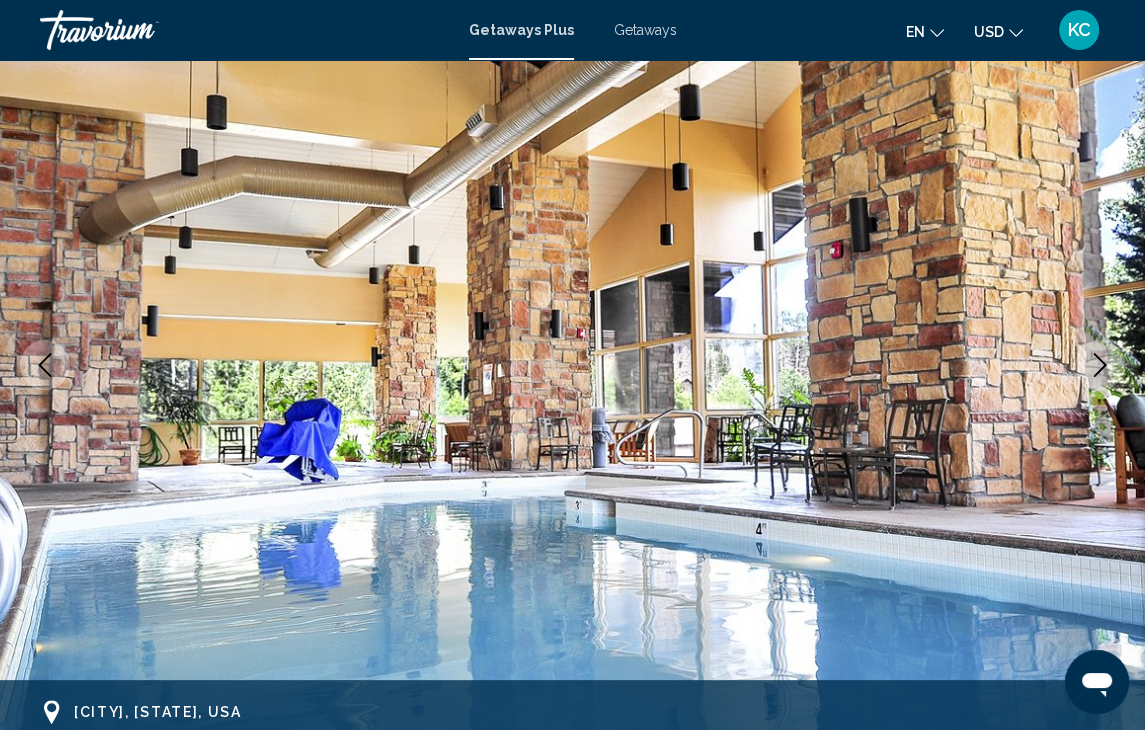 click at bounding box center (572, 365) 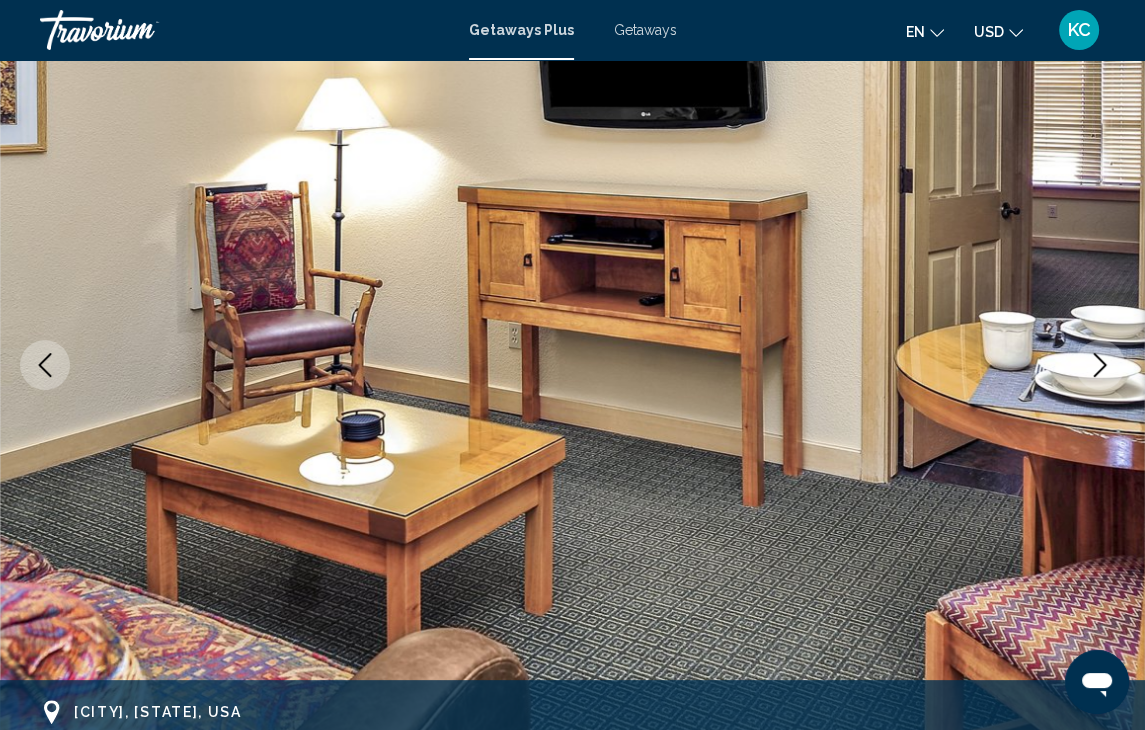 click 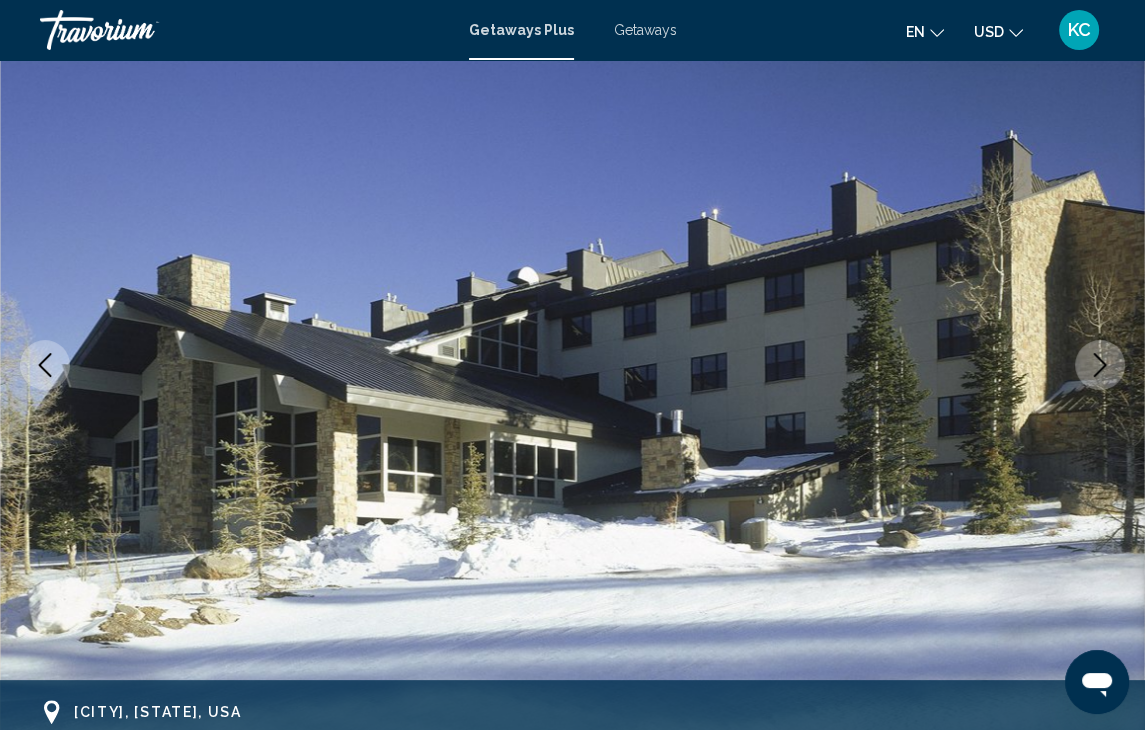 click 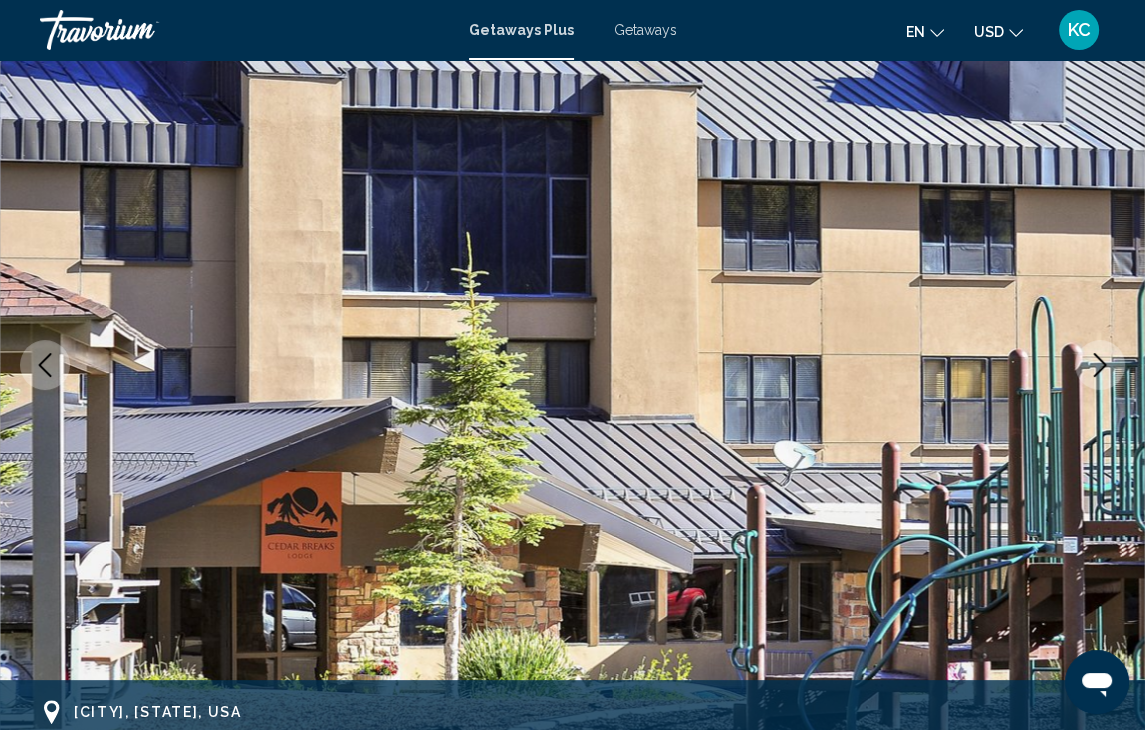 click 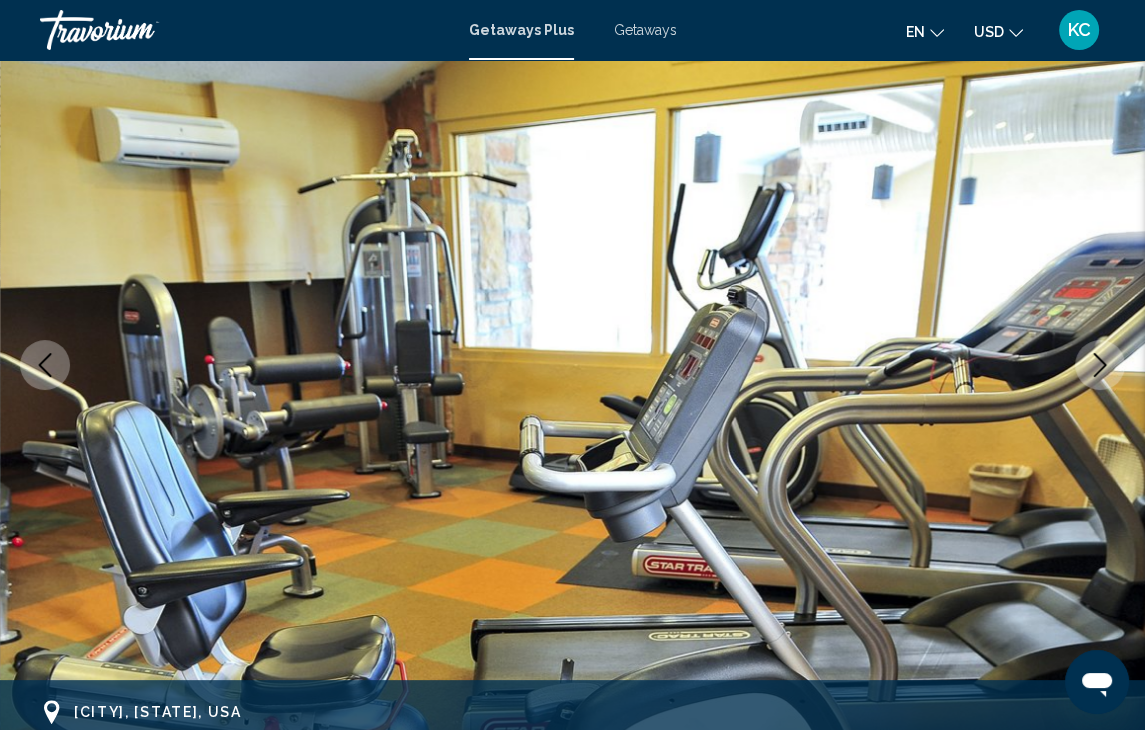 click 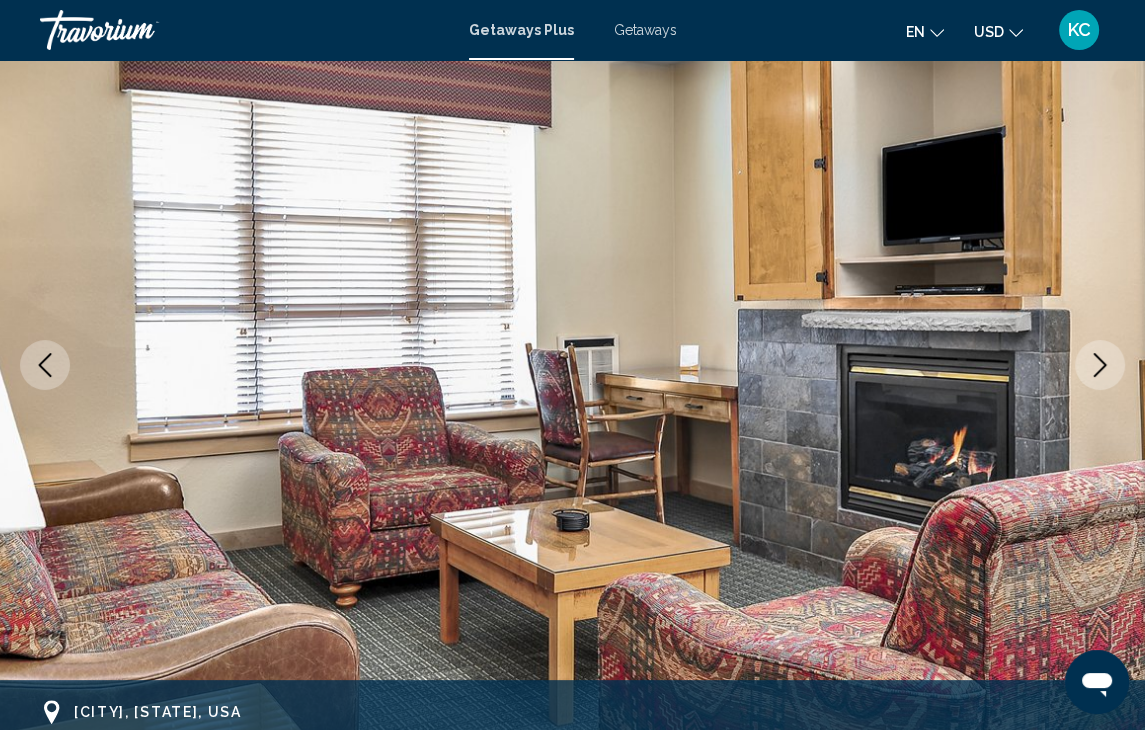 click 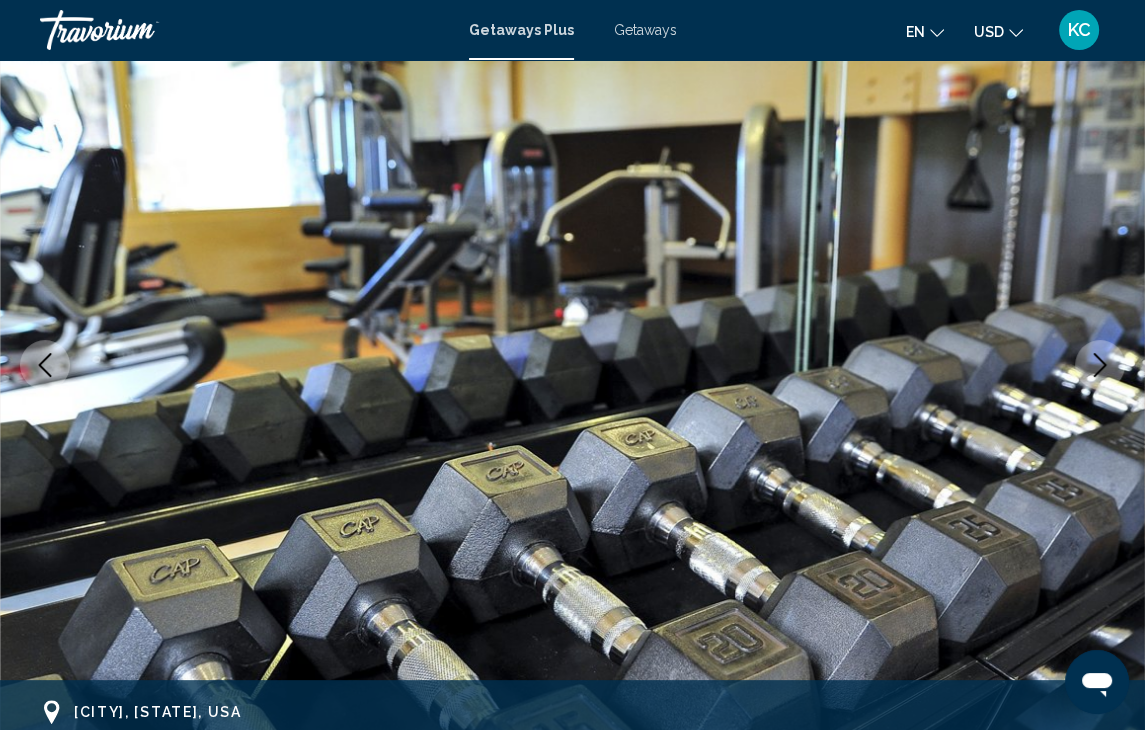click 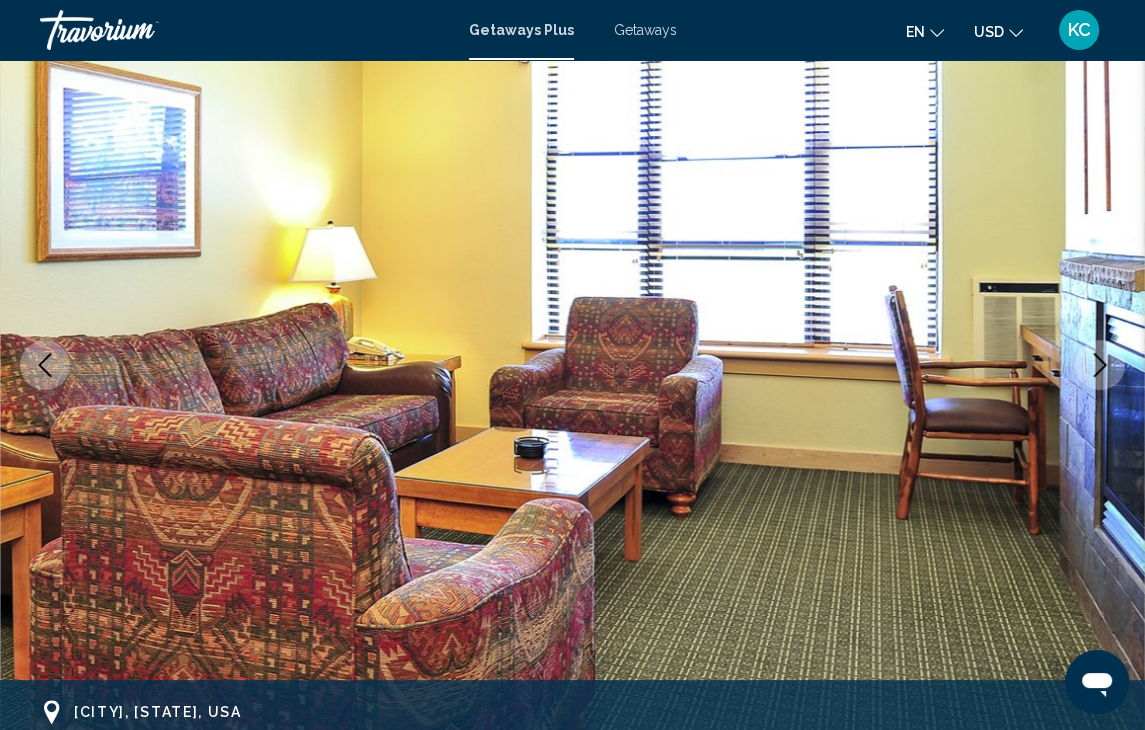 click 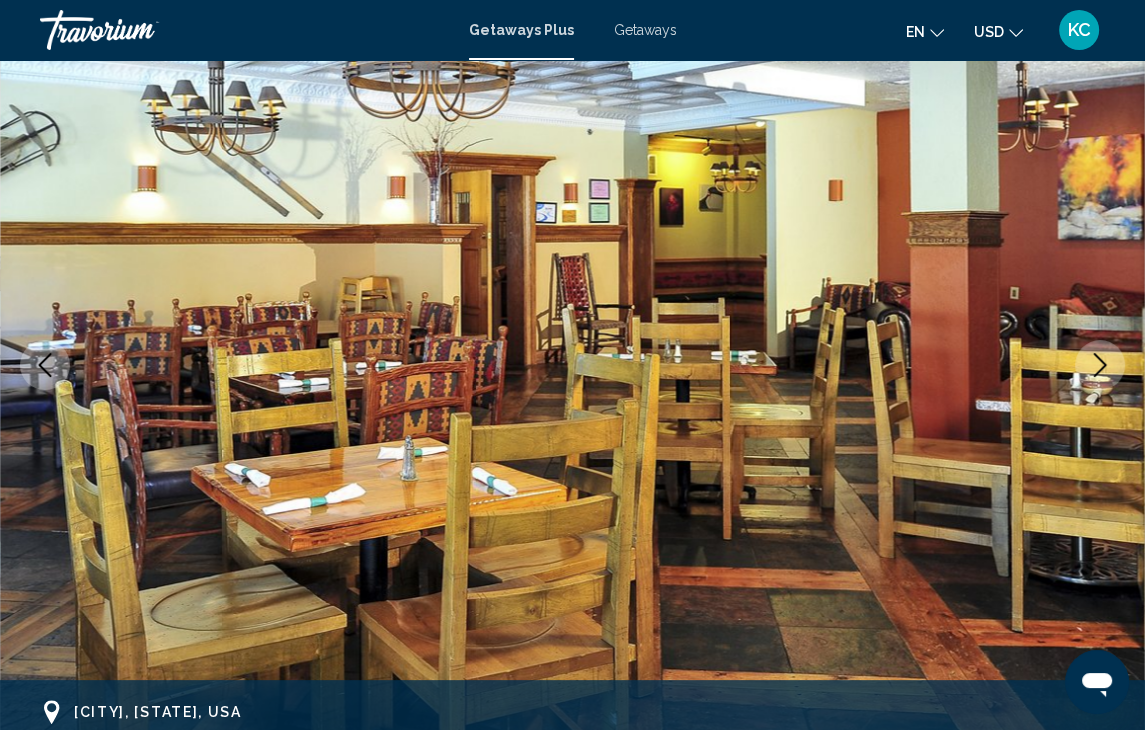 click 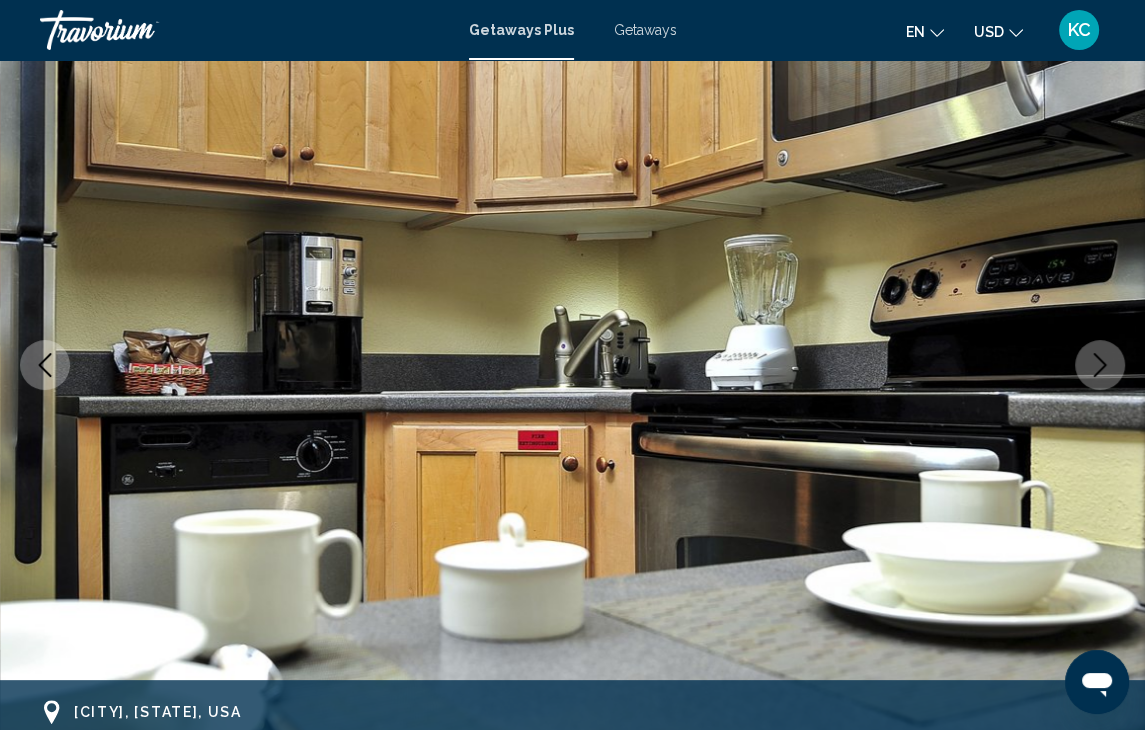 click 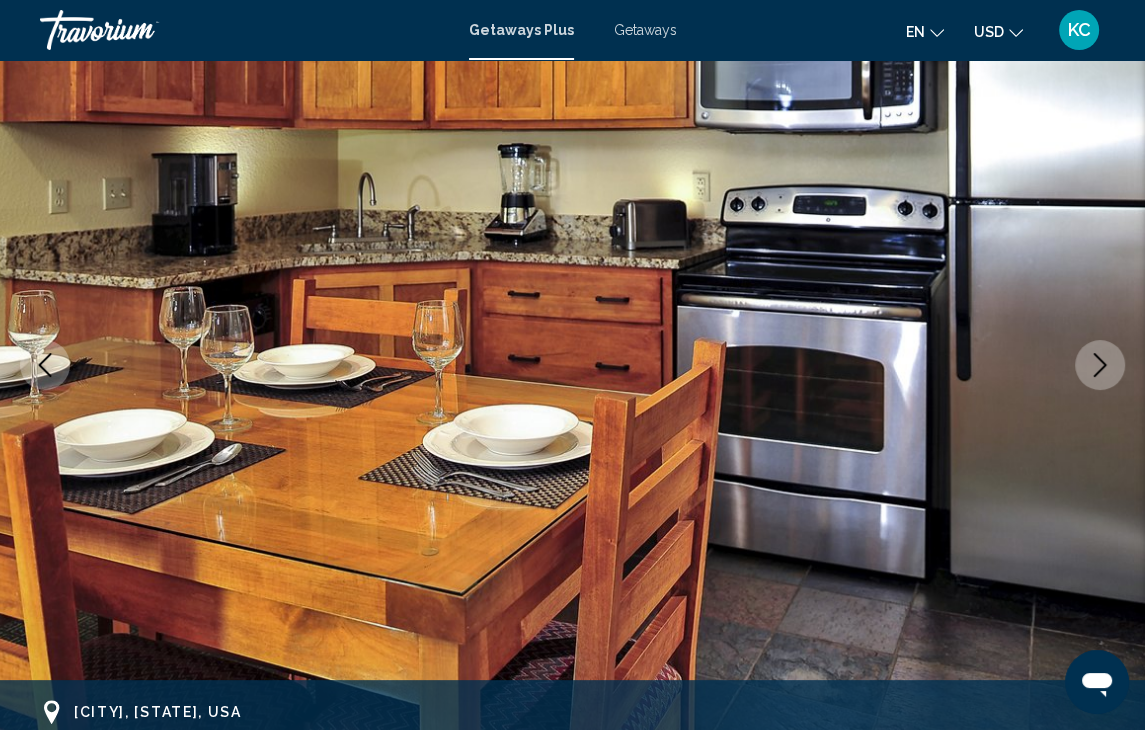 click 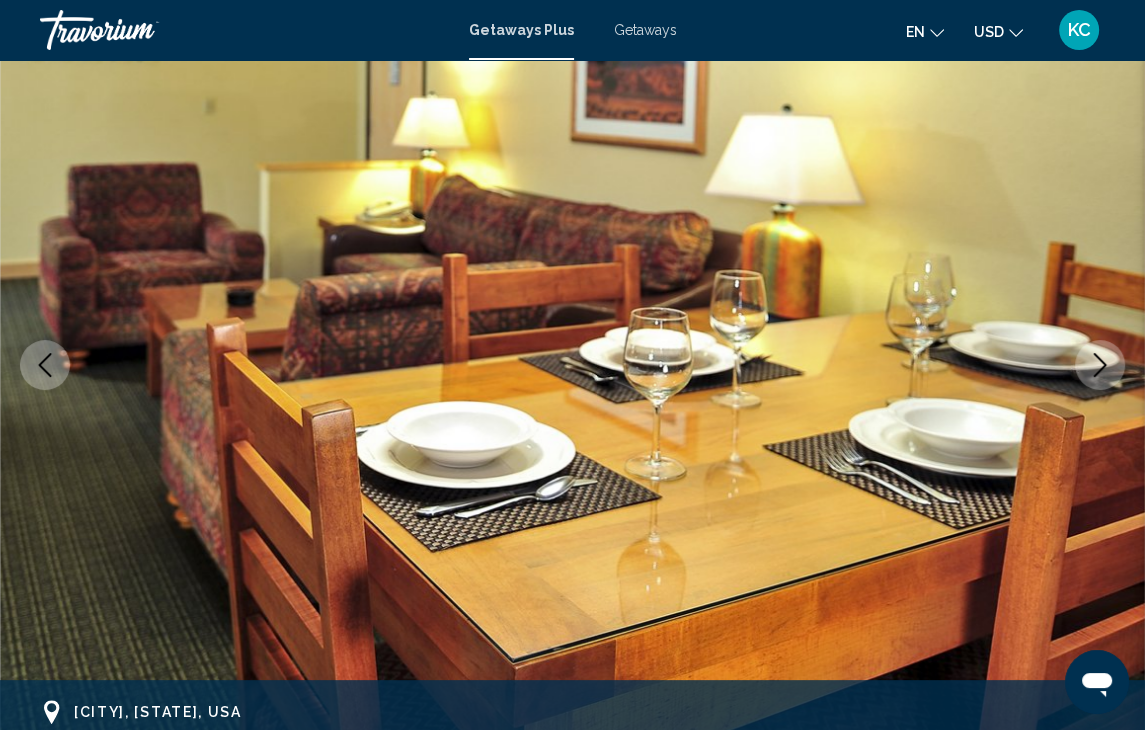 click 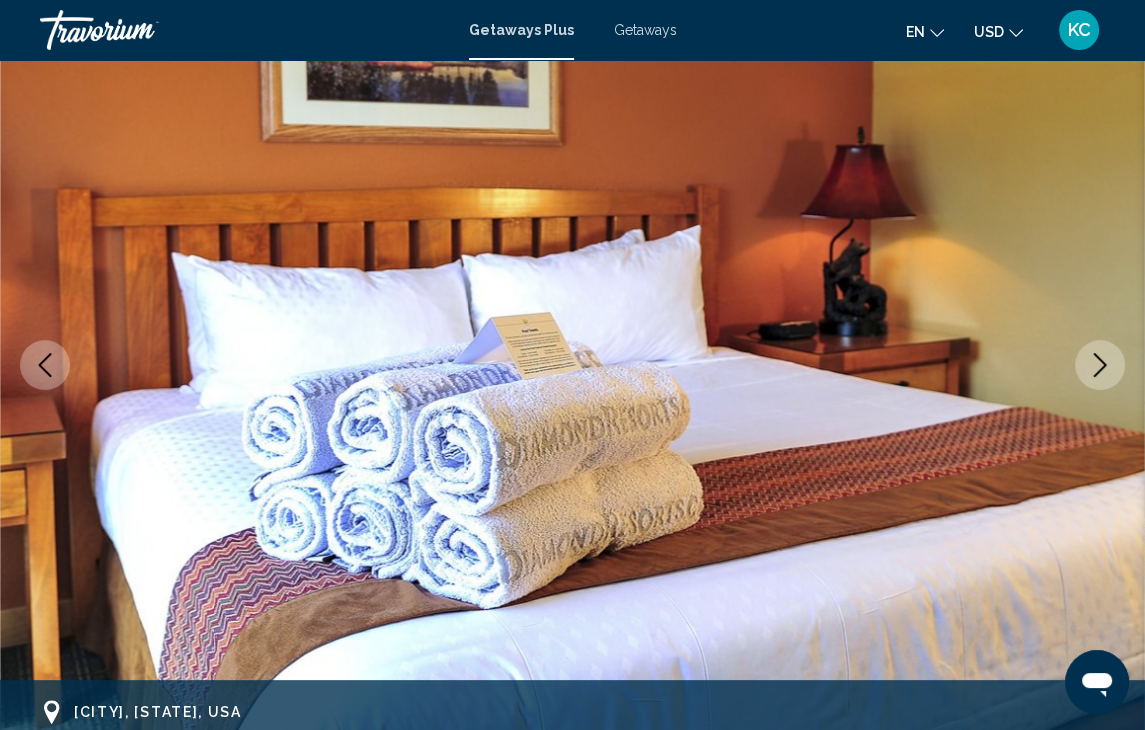 click 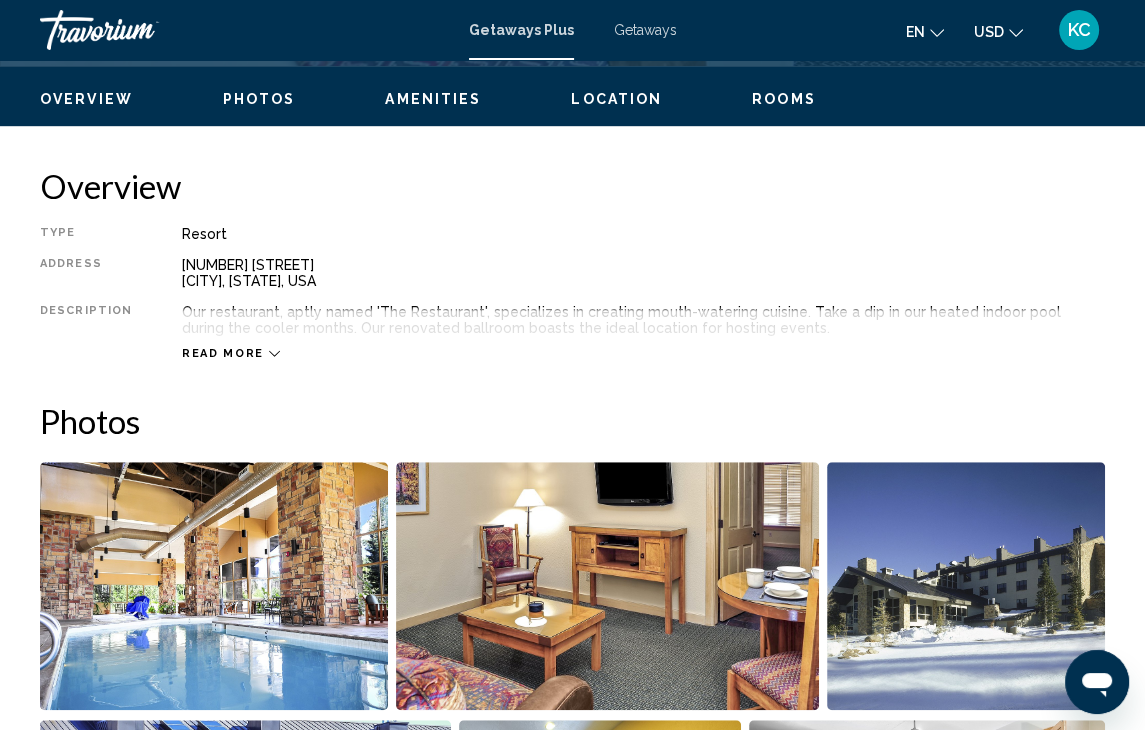scroll, scrollTop: 938, scrollLeft: 0, axis: vertical 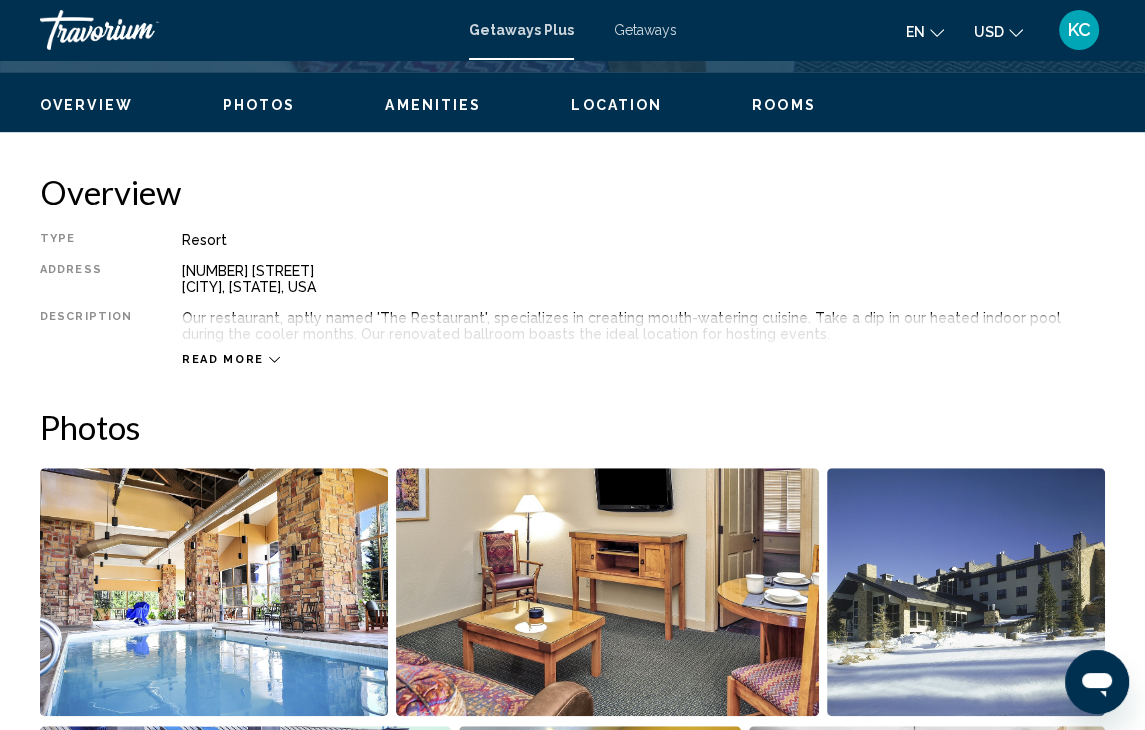 click on "Read more" at bounding box center (223, 359) 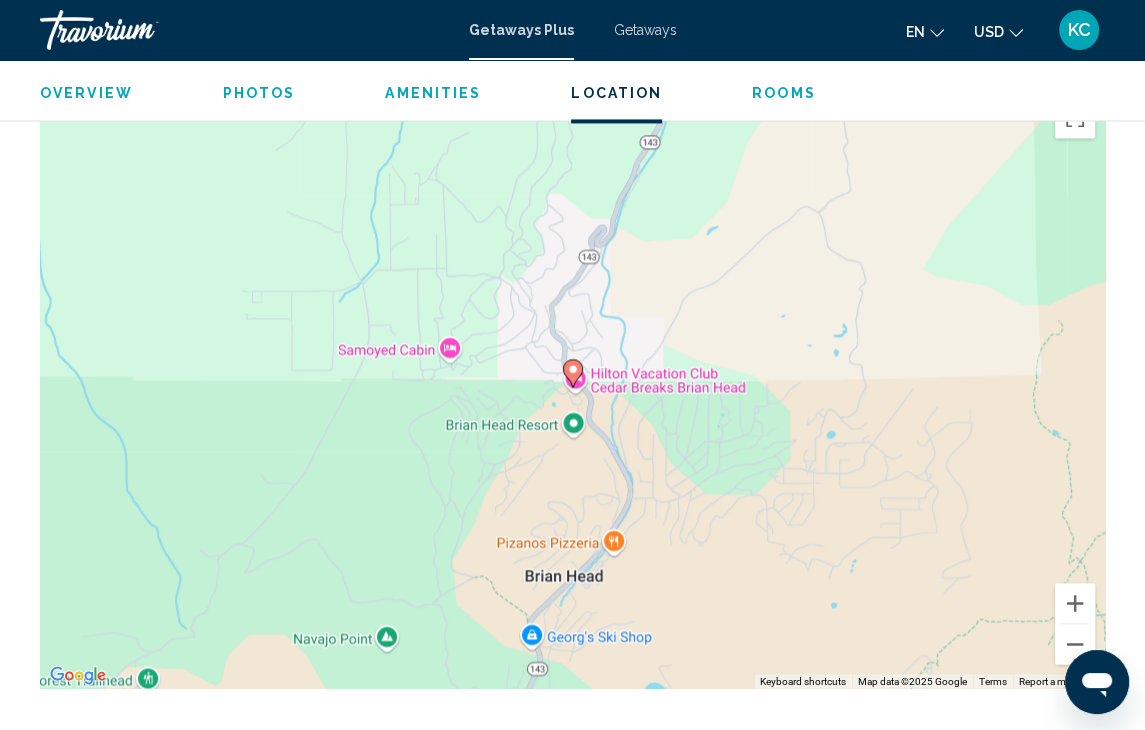 scroll, scrollTop: 2354, scrollLeft: 0, axis: vertical 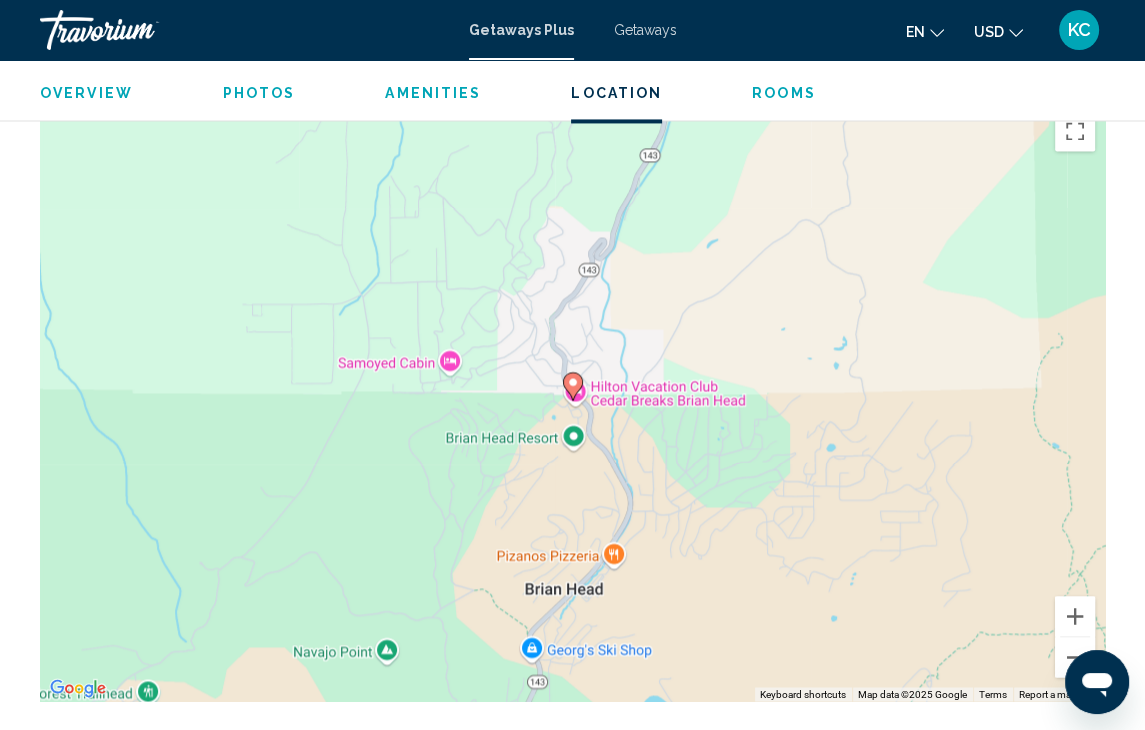 click on "To navigate, press the arrow keys. To activate drag with keyboard, press Alt + Enter. Once in keyboard drag state, use the arrow keys to move the marker. To complete the drag, press the Enter key. To cancel, press Escape." at bounding box center (572, 401) 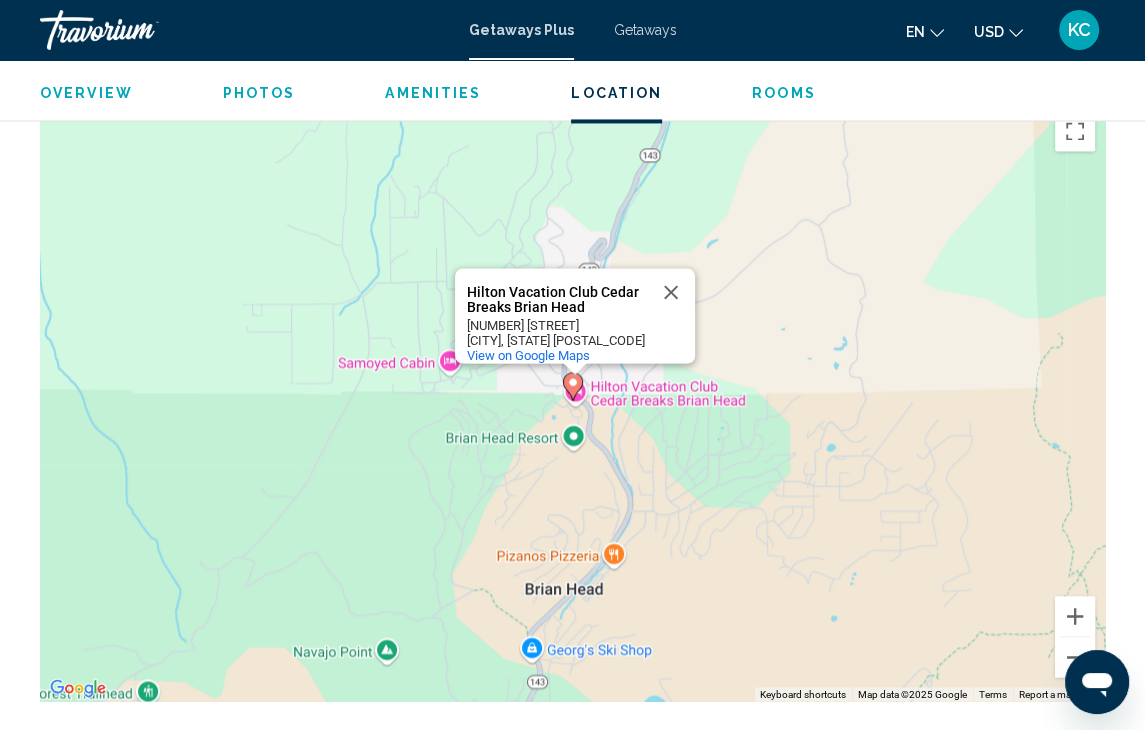 click on "Hilton Vacation Club Cedar Breaks Brian Head" at bounding box center [557, 300] 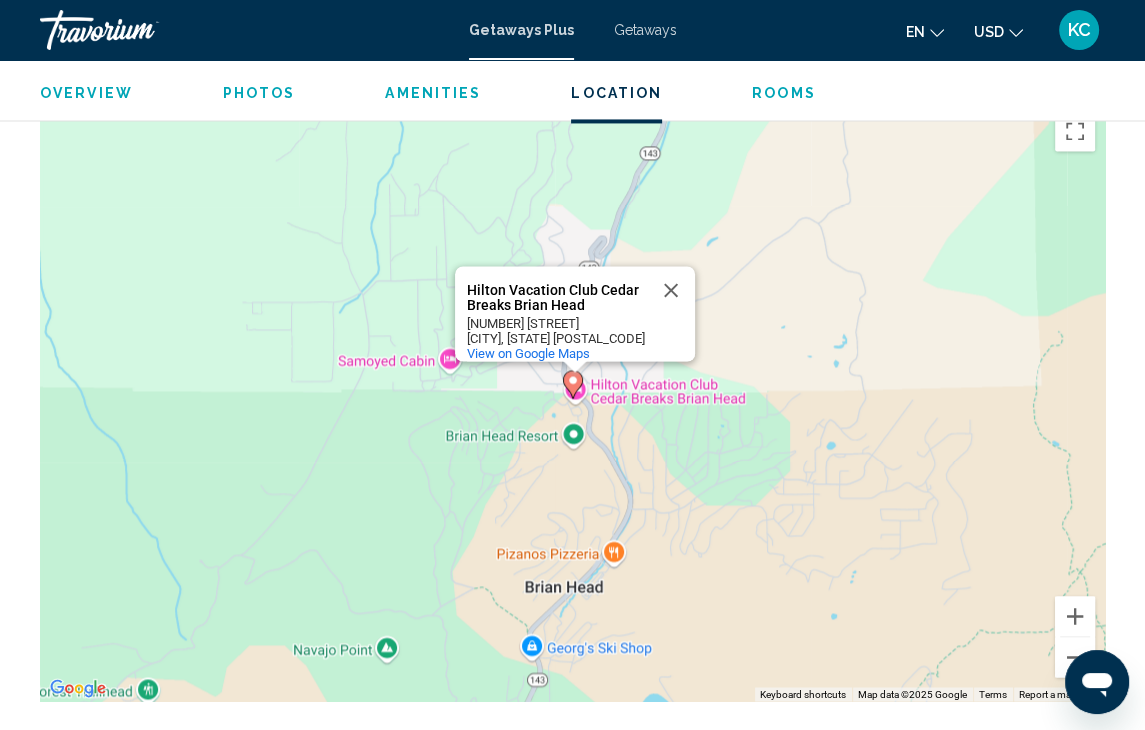 click 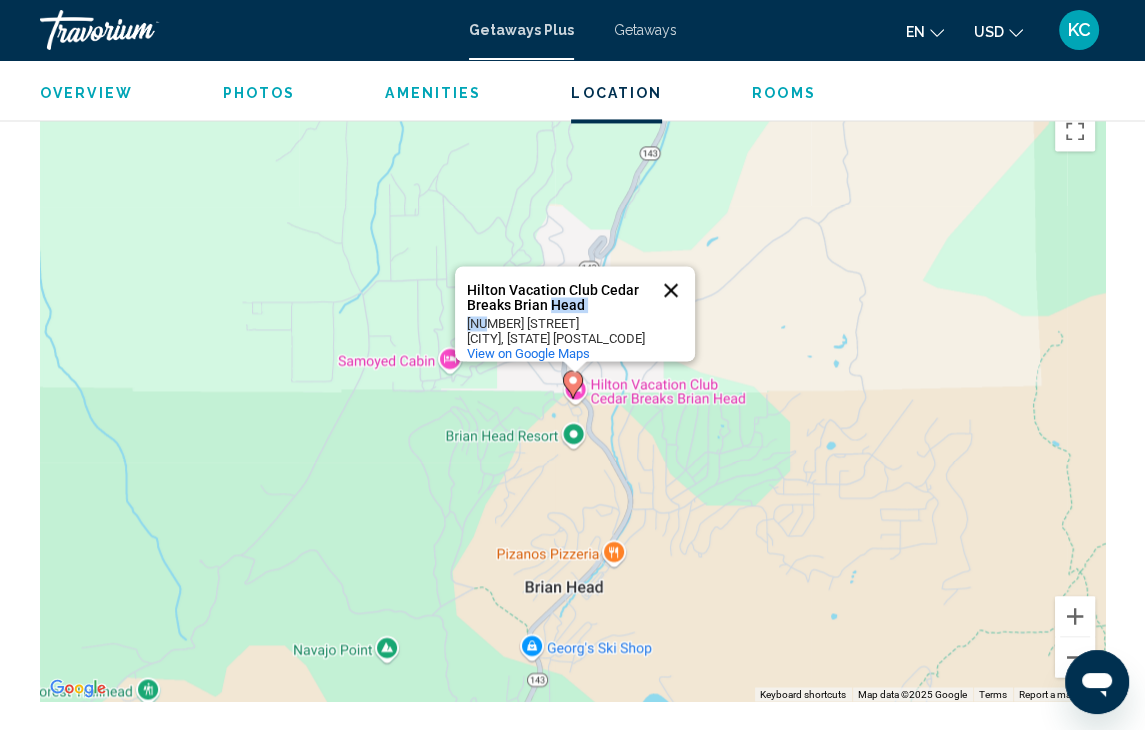 drag, startPoint x: 558, startPoint y: 293, endPoint x: 665, endPoint y: 281, distance: 107.67079 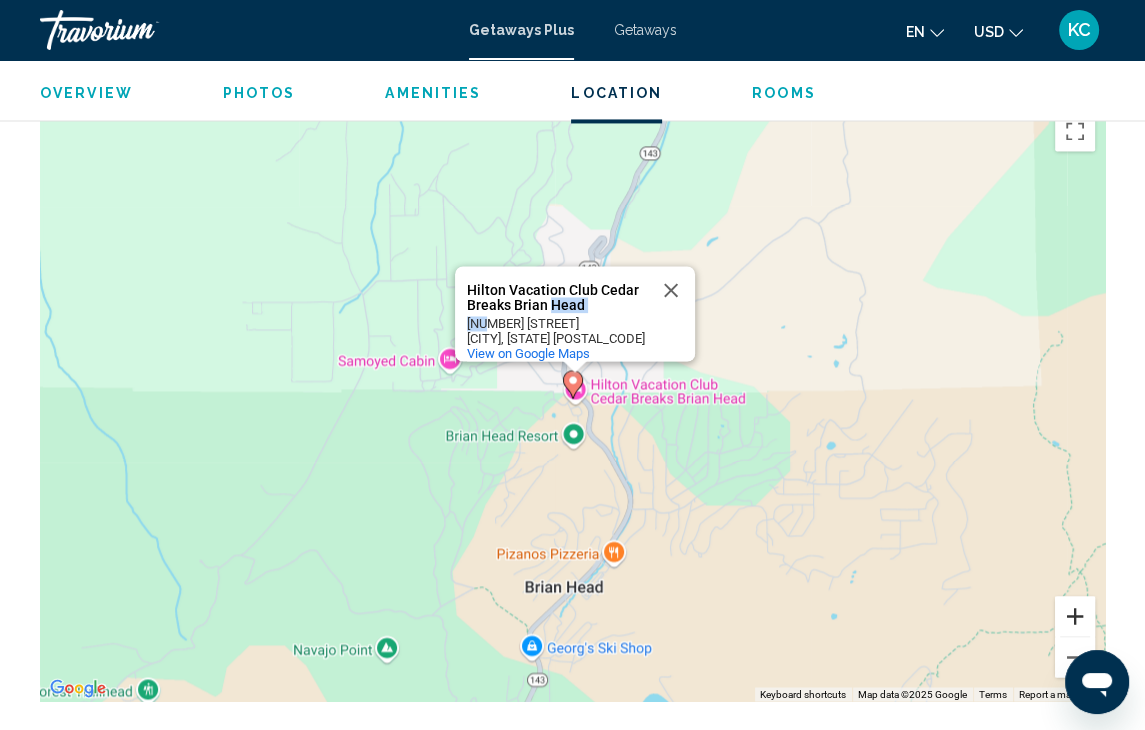 click at bounding box center (1075, 616) 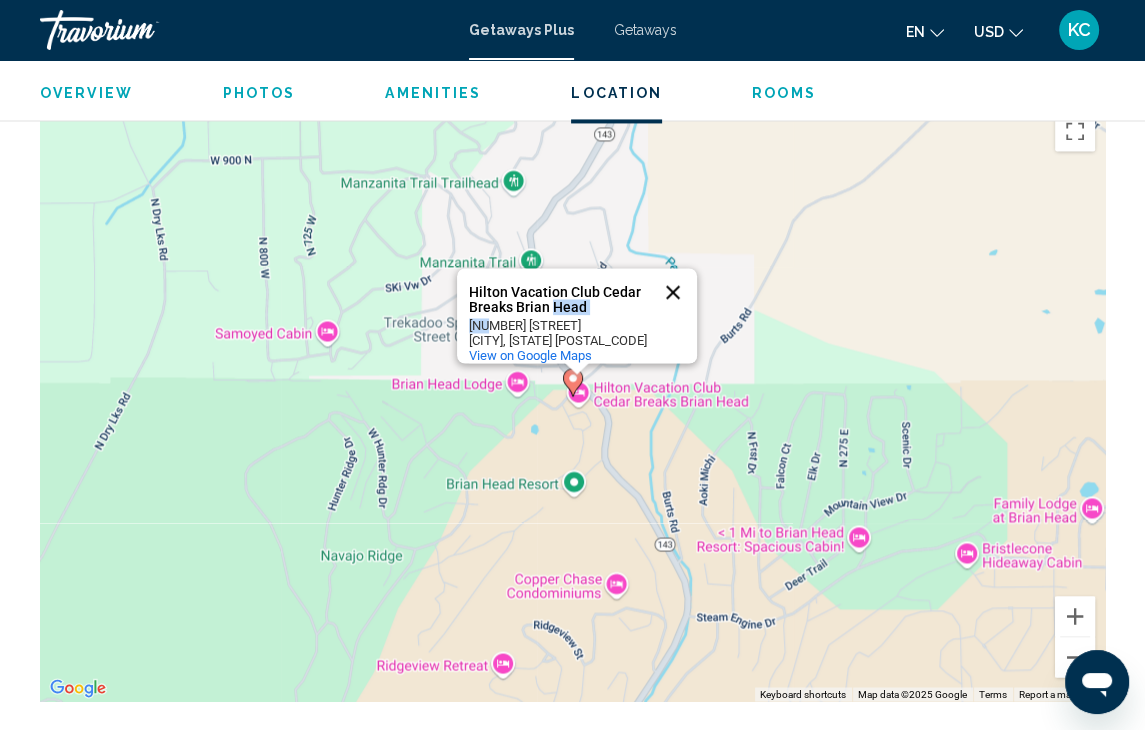click at bounding box center (673, 292) 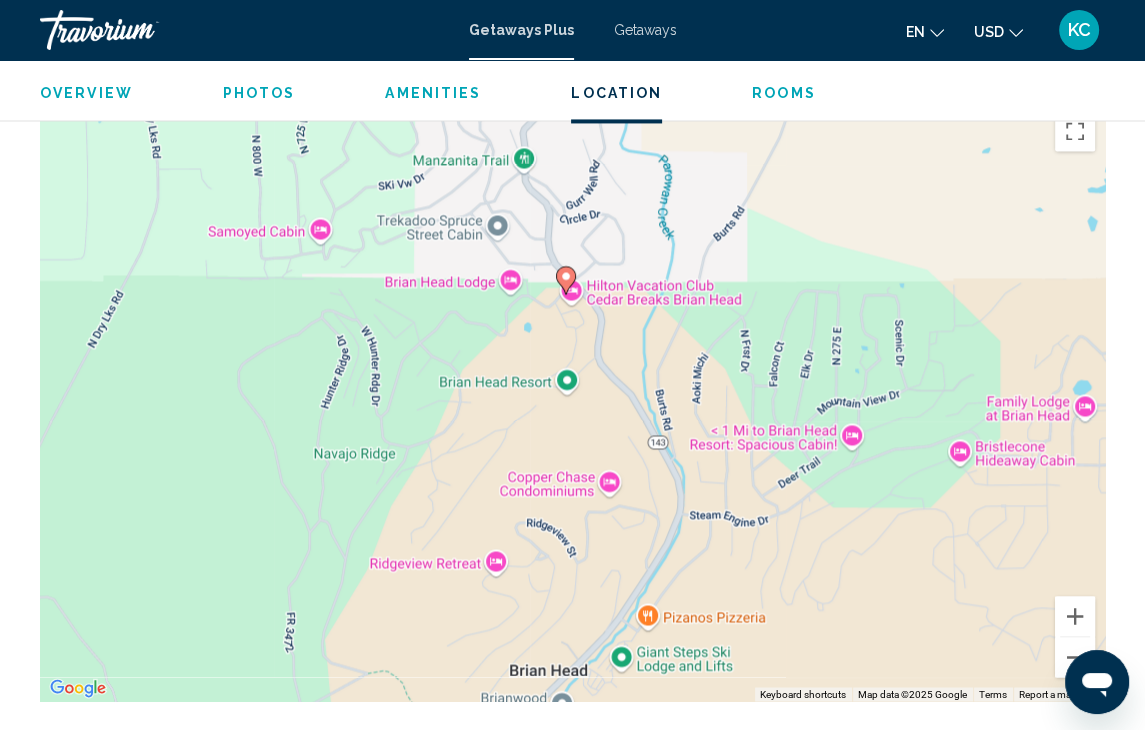 drag, startPoint x: 757, startPoint y: 455, endPoint x: 764, endPoint y: 426, distance: 29.832869 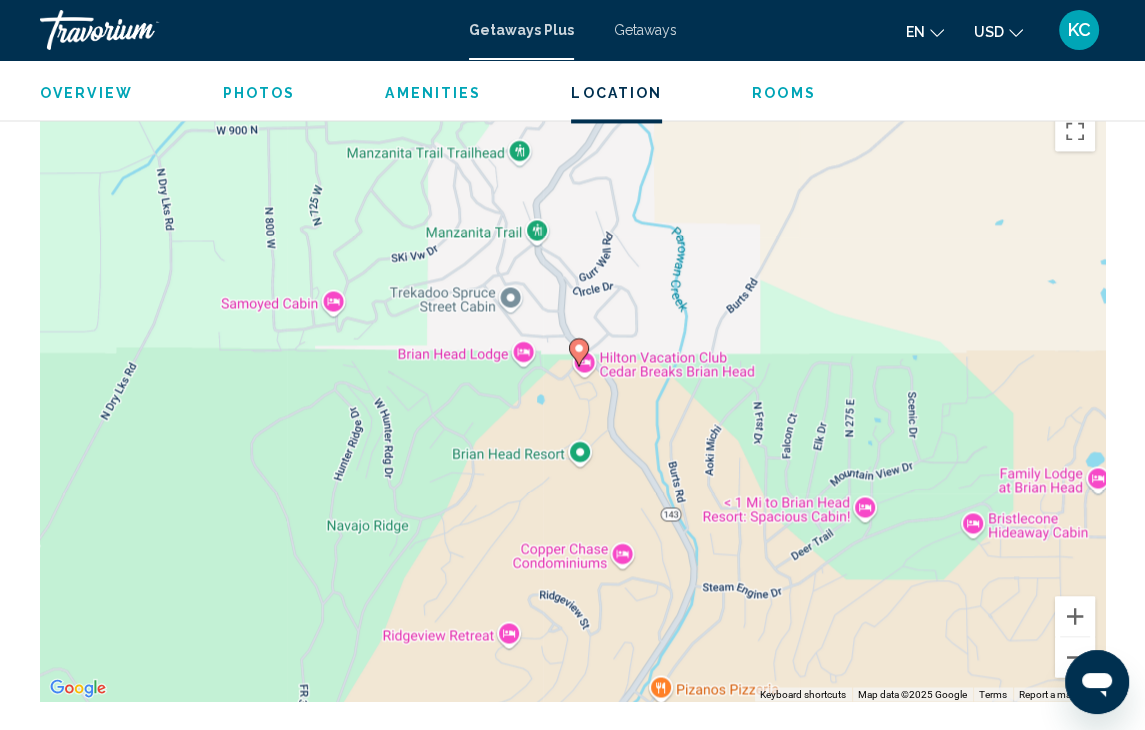 click on "To navigate, press the arrow keys. To activate drag with keyboard, press Alt + Enter. Once in keyboard drag state, use the arrow keys to move the marker. To complete the drag, press the Enter key. To cancel, press Escape." at bounding box center (572, 401) 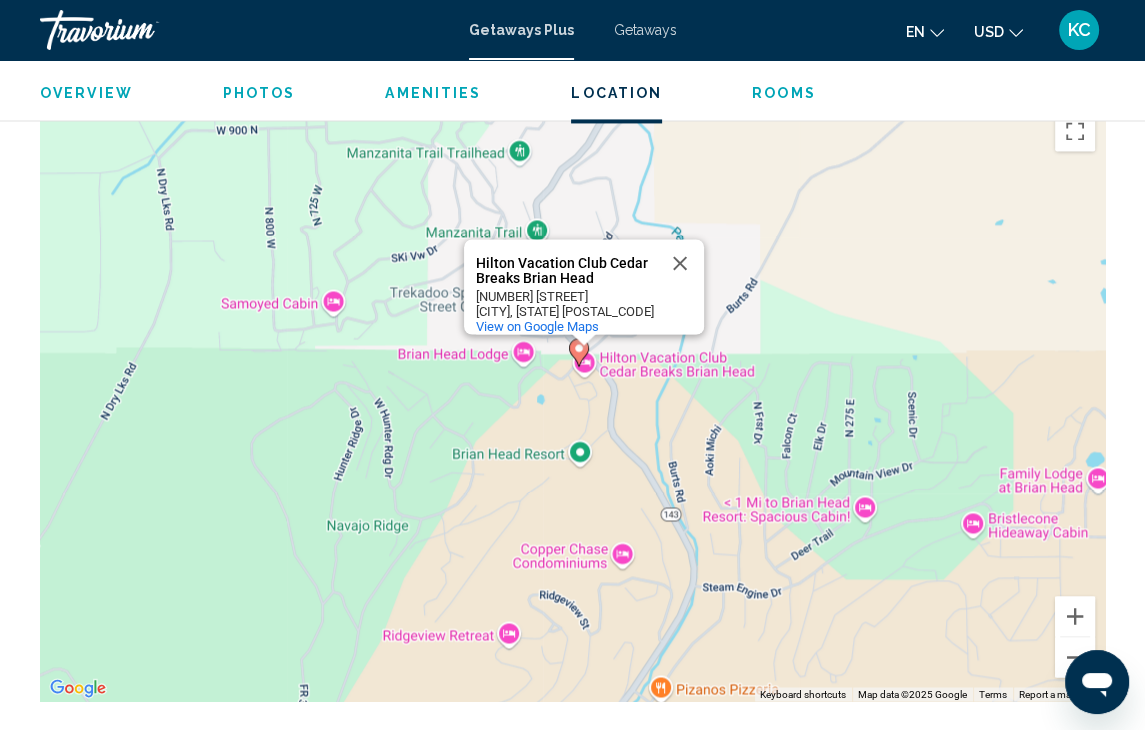 click on "Hilton Vacation Club Cedar Breaks Brian Head" at bounding box center [566, 271] 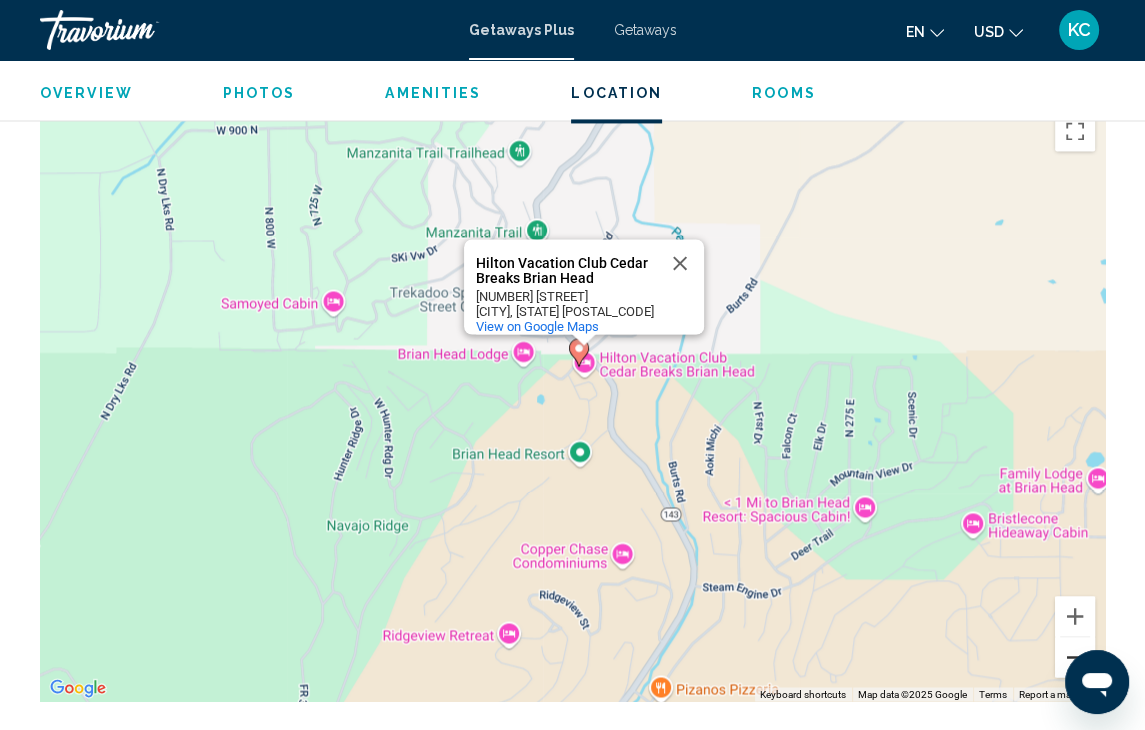 click at bounding box center (1075, 657) 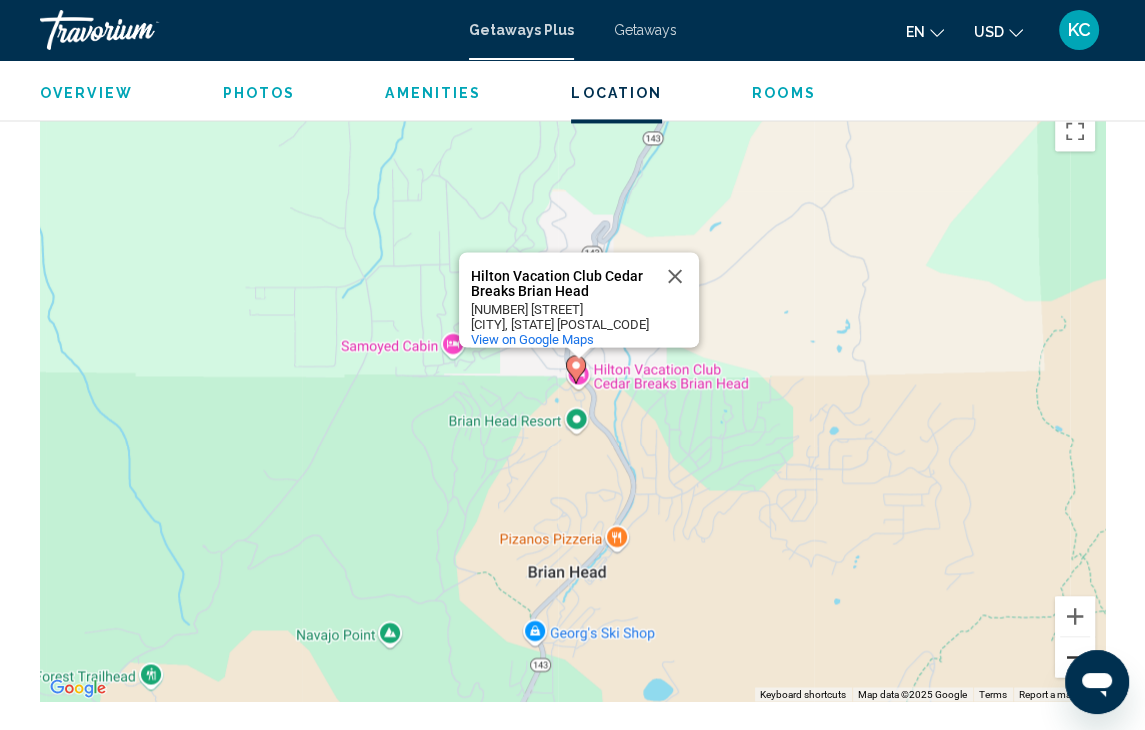 click at bounding box center [1075, 657] 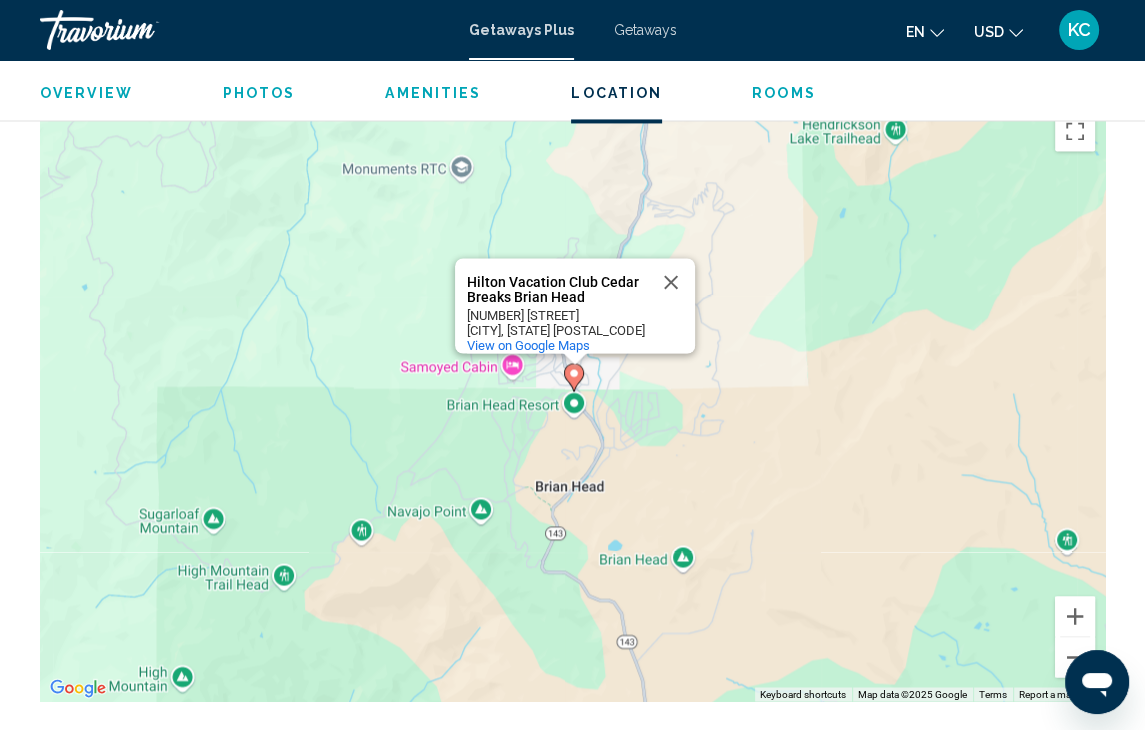 click 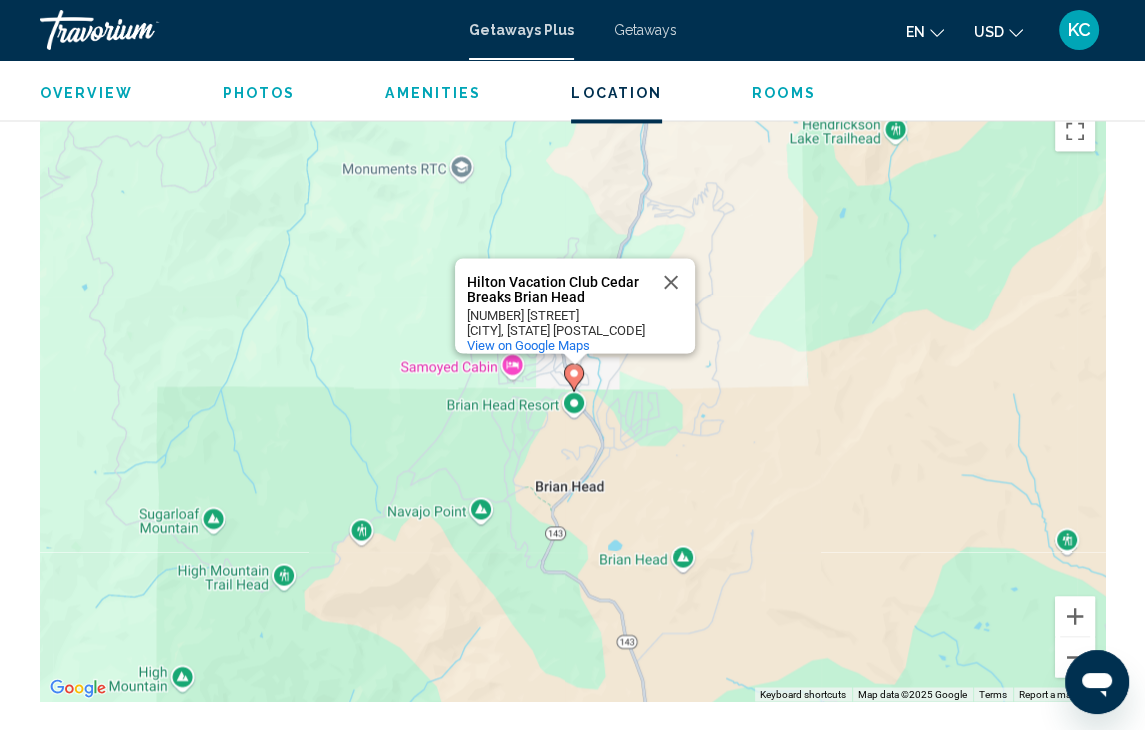 click at bounding box center [671, 282] 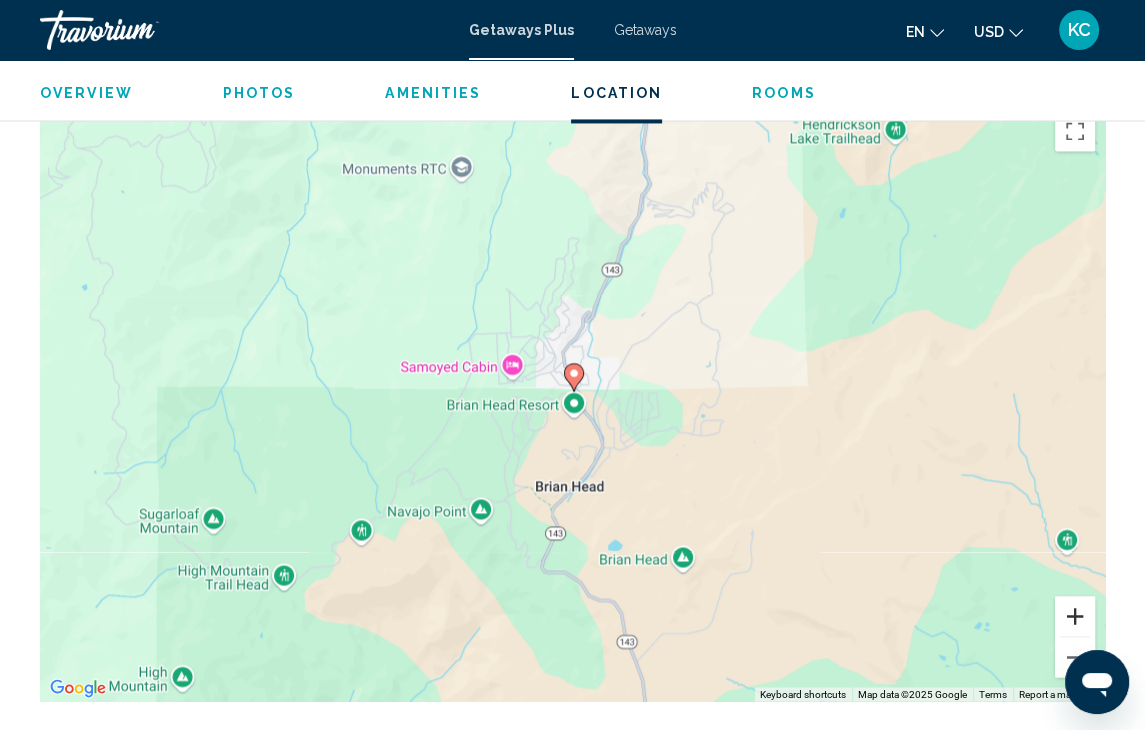 click at bounding box center [1075, 616] 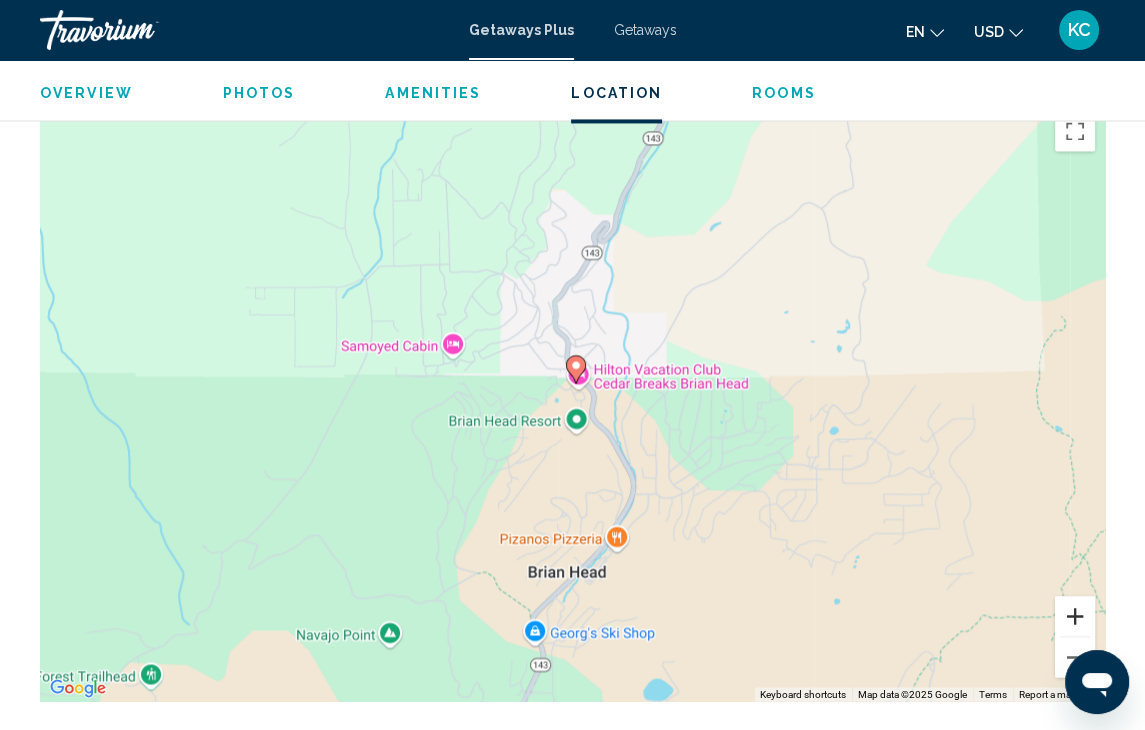 click at bounding box center (1075, 616) 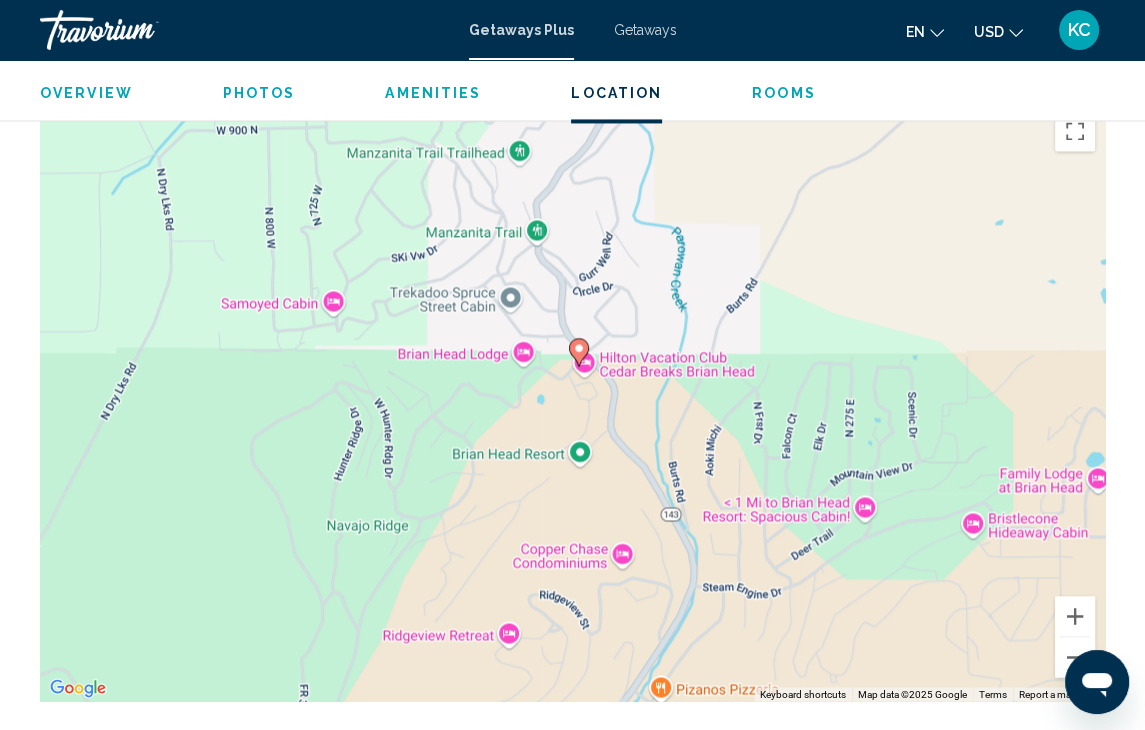 click on "Overview" at bounding box center (86, 93) 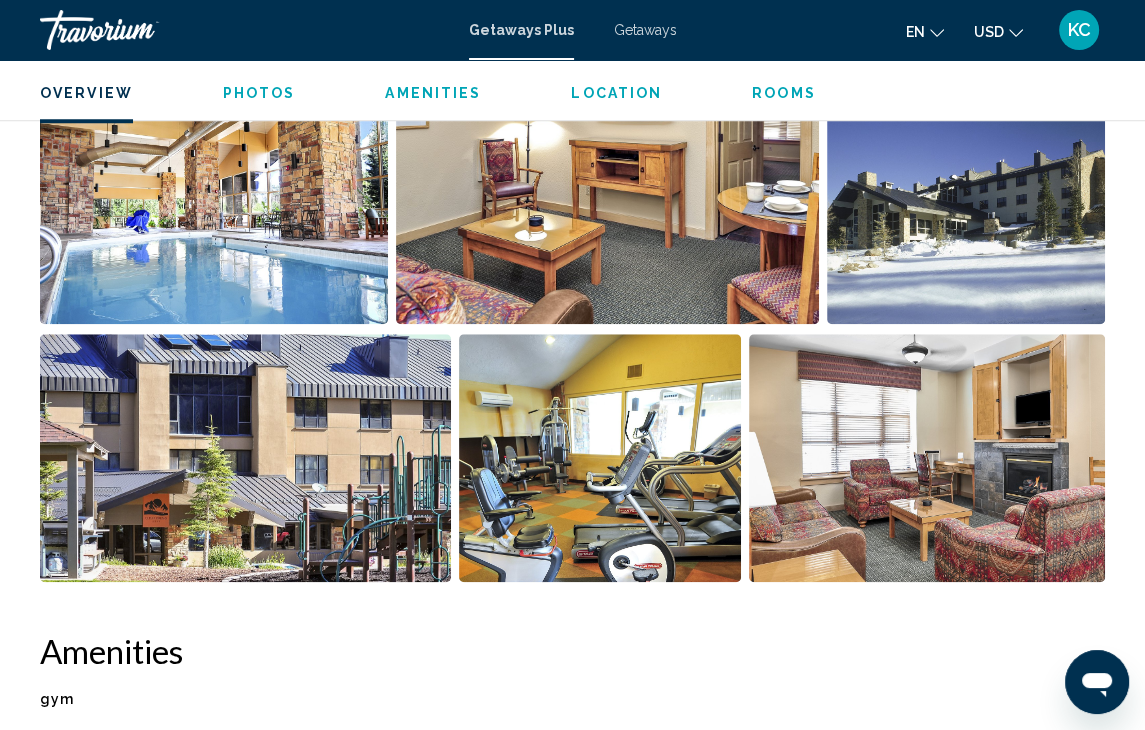 scroll, scrollTop: 991, scrollLeft: 0, axis: vertical 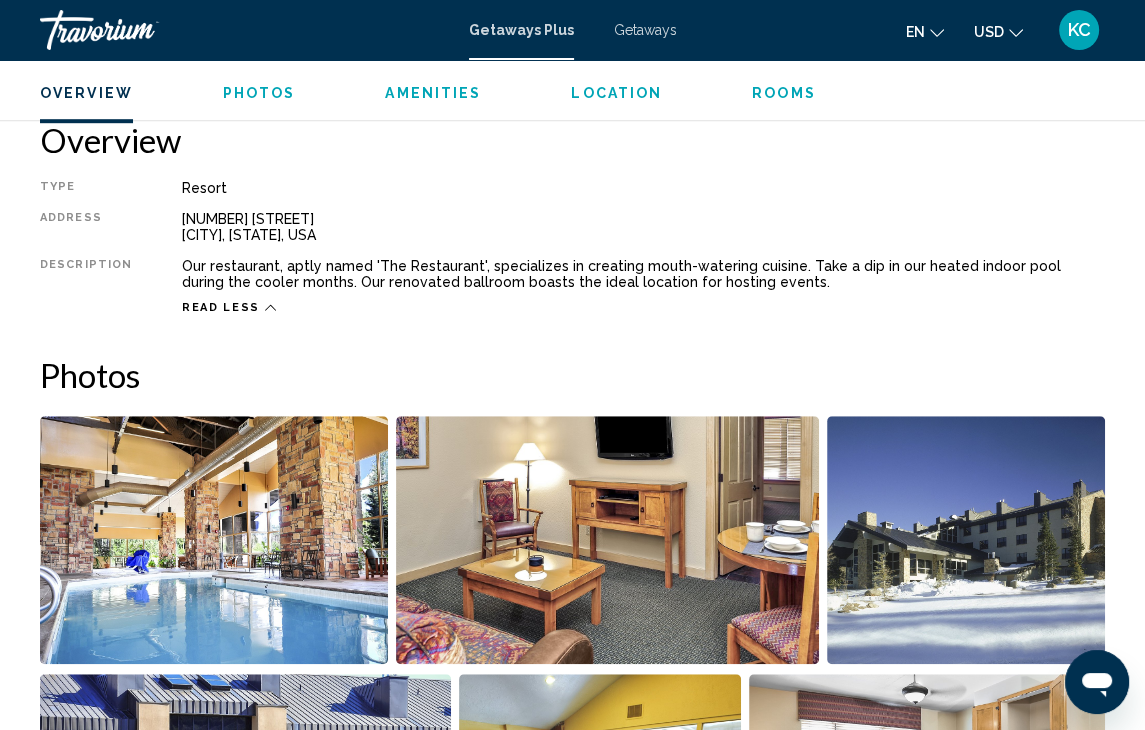 click on "Getaways Plus" at bounding box center (521, 30) 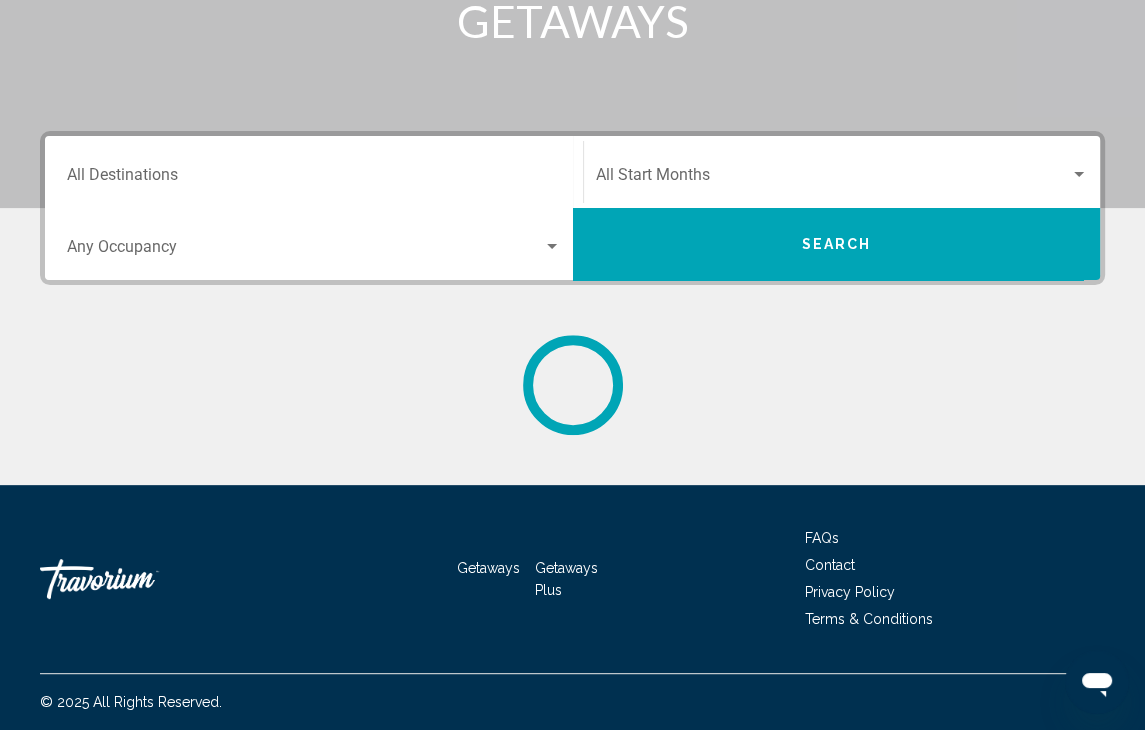 scroll, scrollTop: 0, scrollLeft: 0, axis: both 